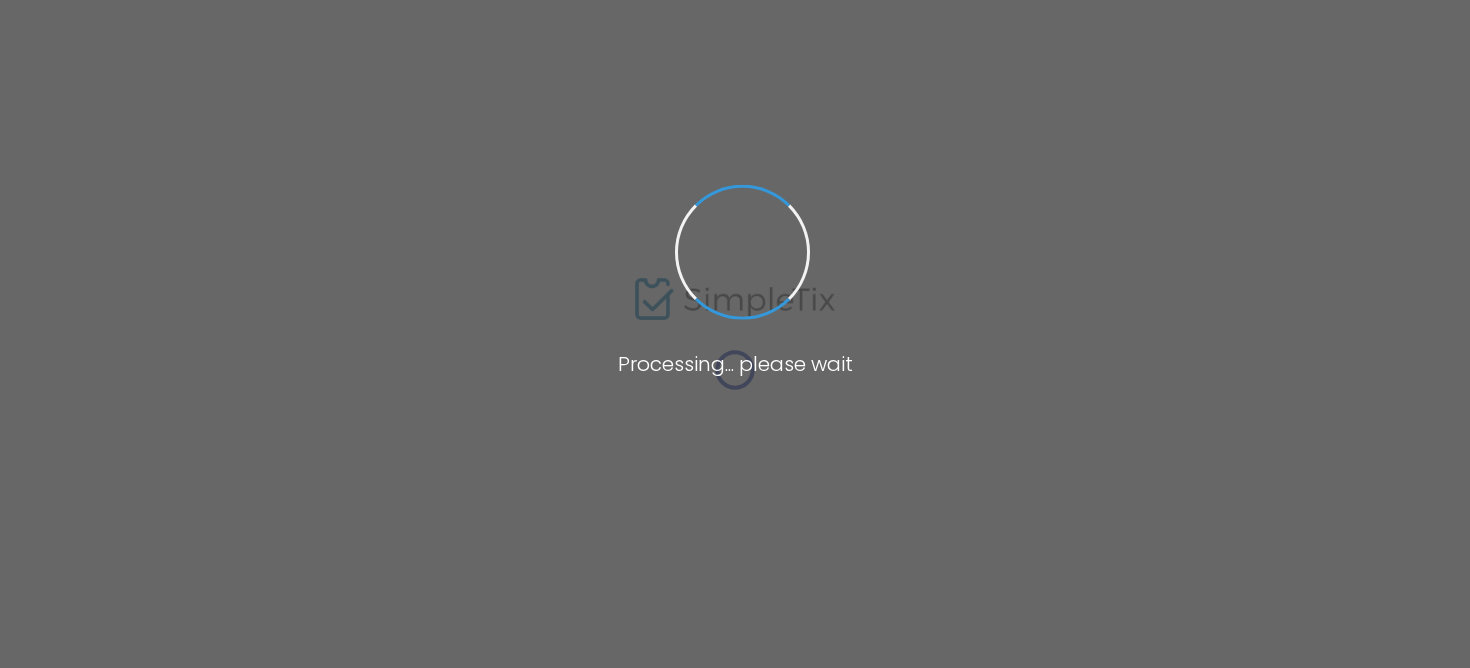 type on "2025 UMC Trauma & Burn Conference" 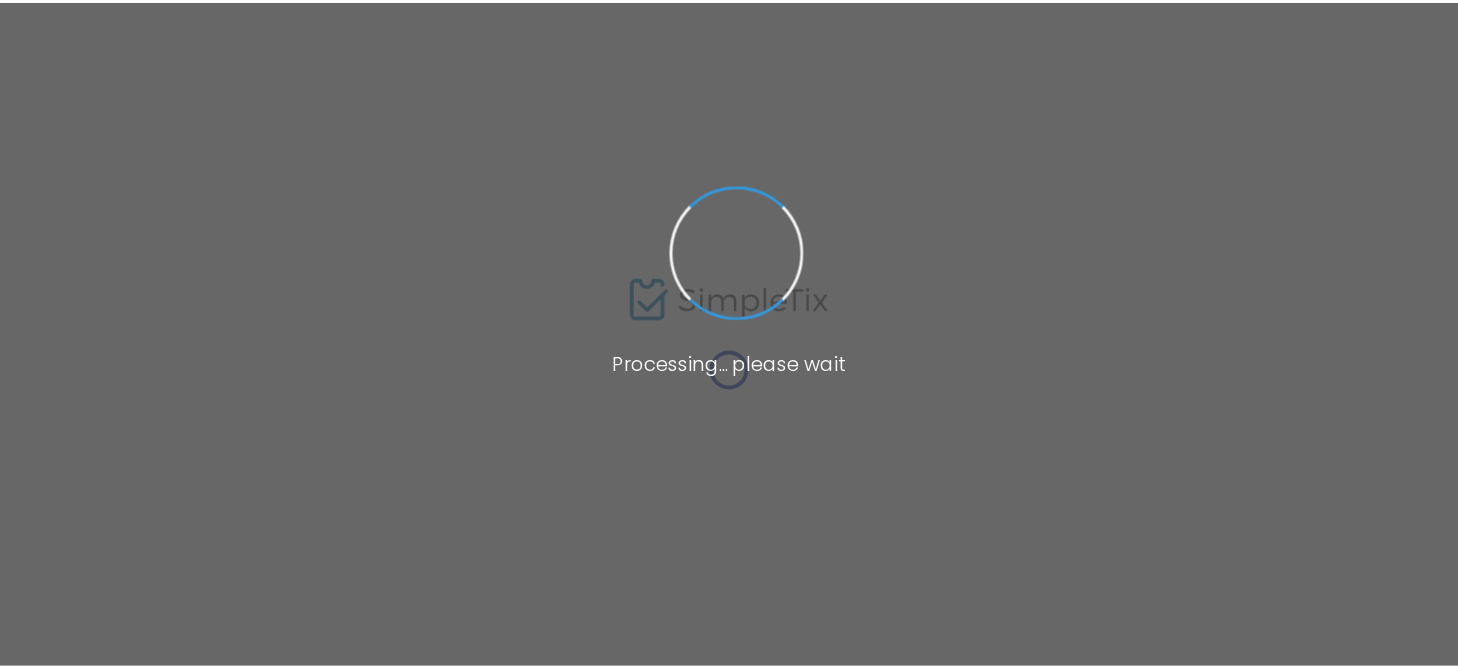 scroll, scrollTop: 0, scrollLeft: 0, axis: both 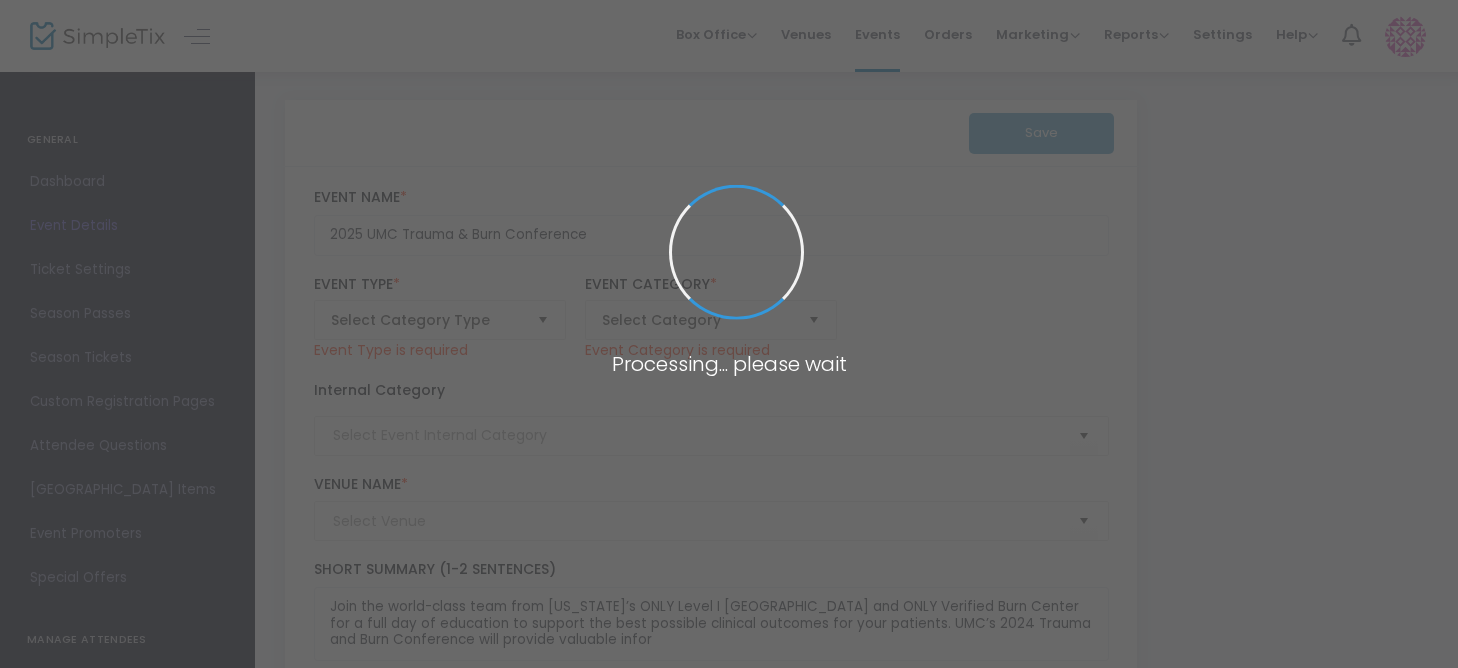 type on "Emerald Conference Room" 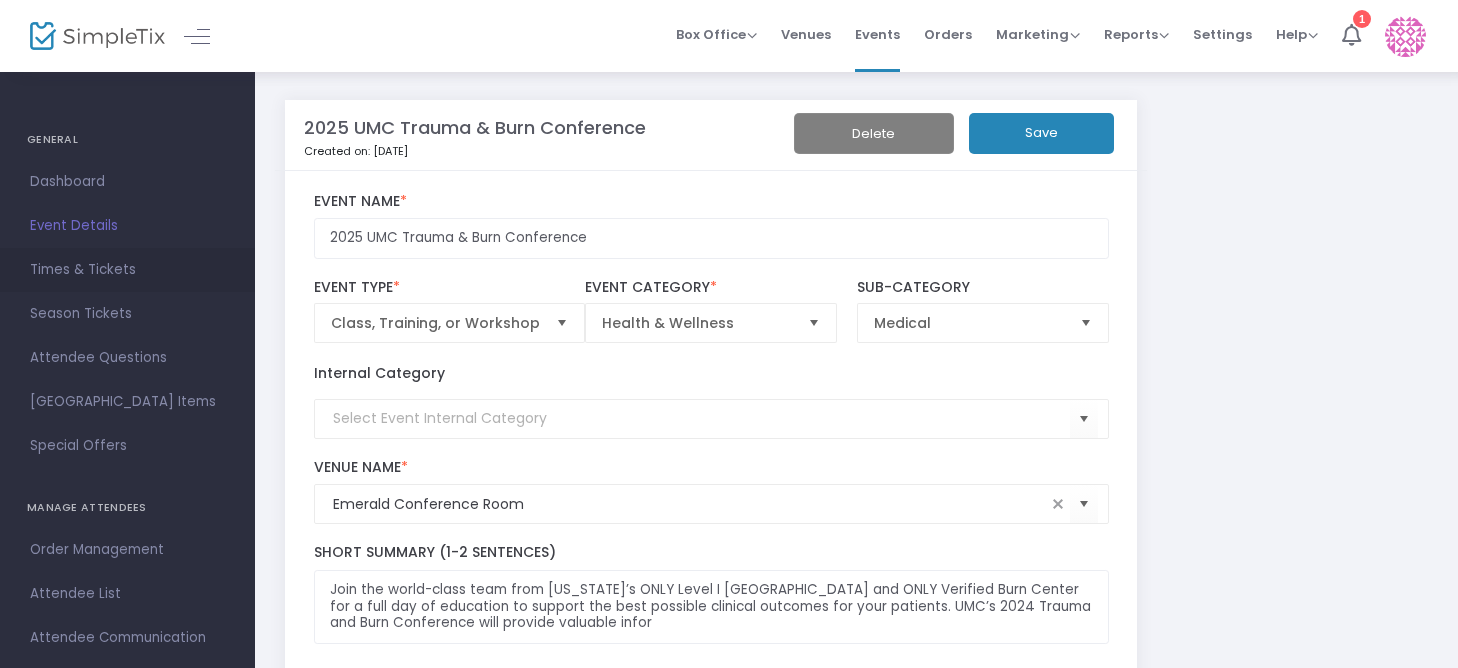 click on "Times & Tickets" at bounding box center [127, 270] 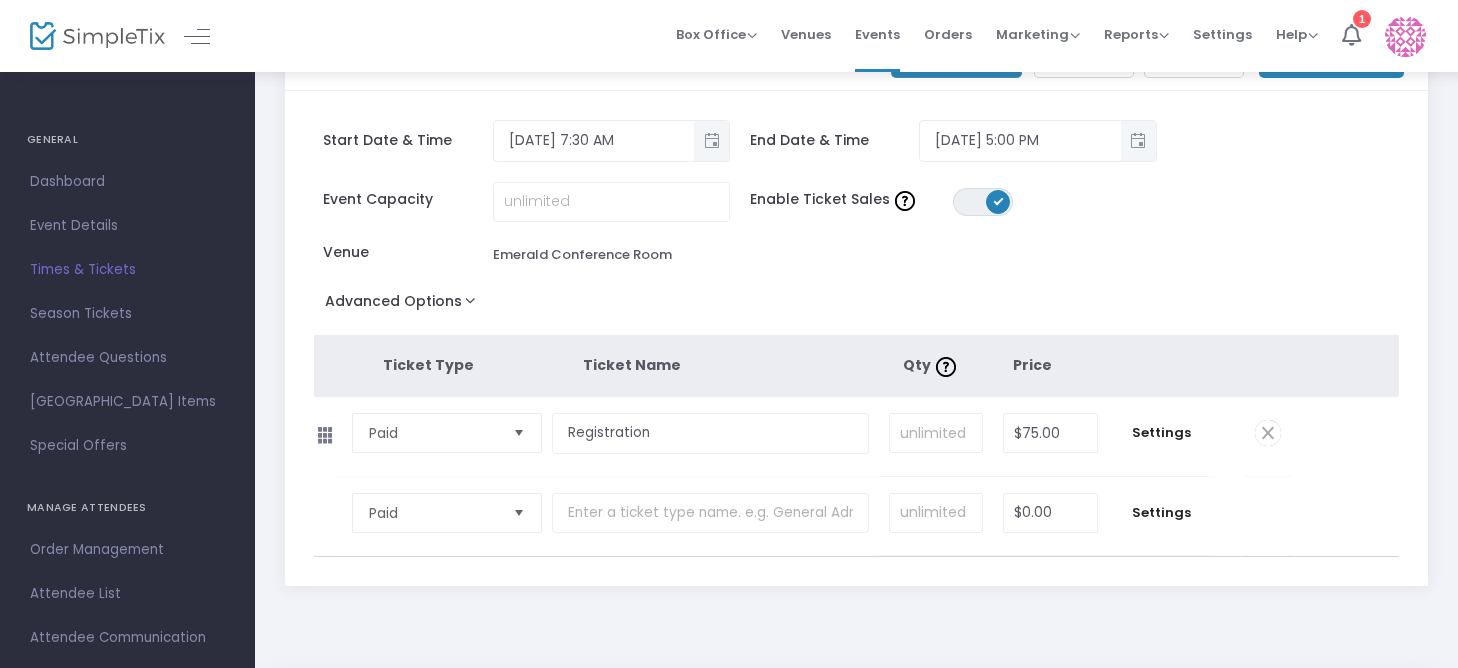 scroll, scrollTop: 152, scrollLeft: 0, axis: vertical 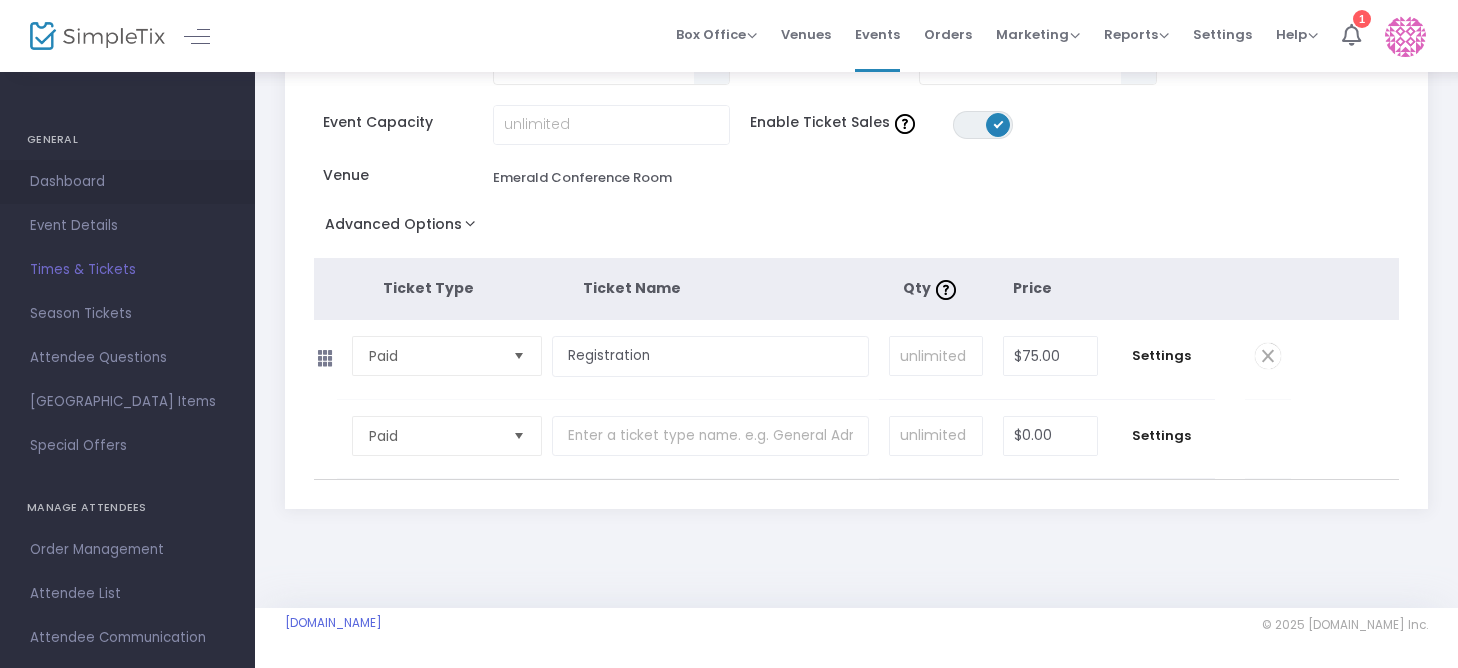click on "Dashboard" at bounding box center (127, 182) 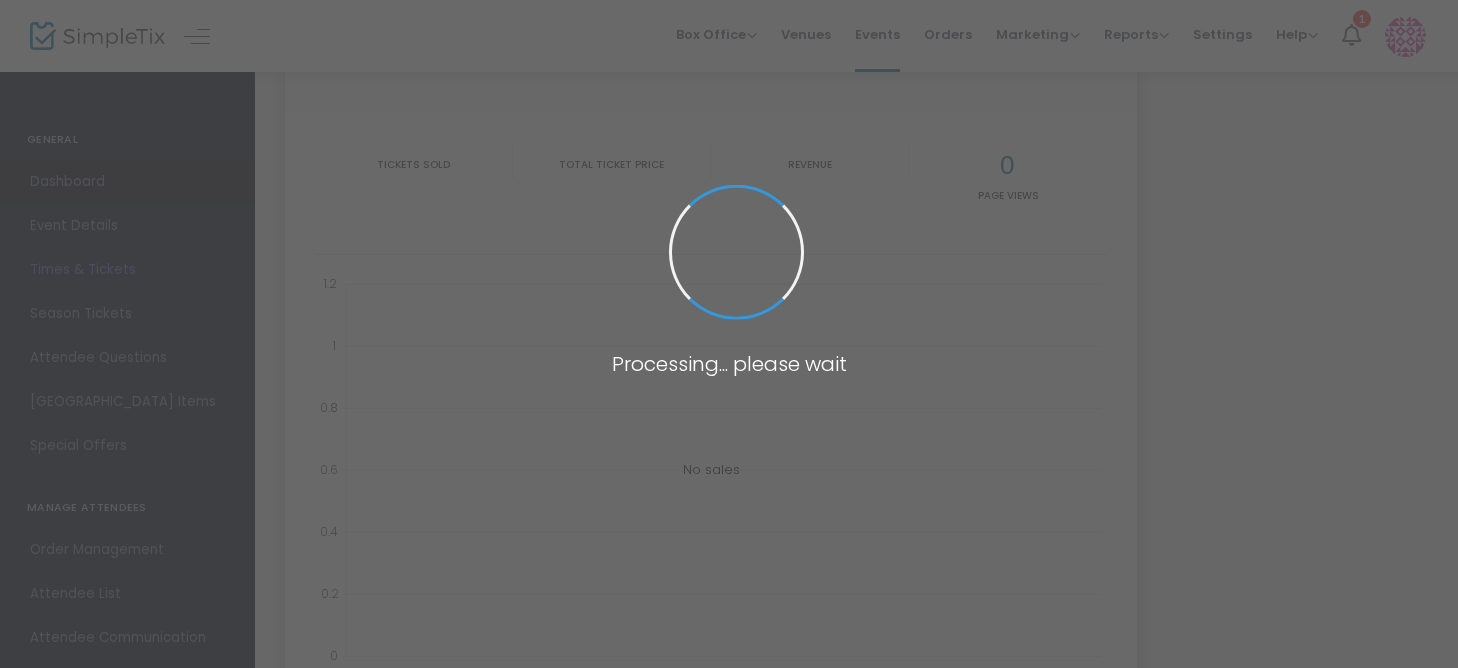 type on "[URL][DOMAIN_NAME]" 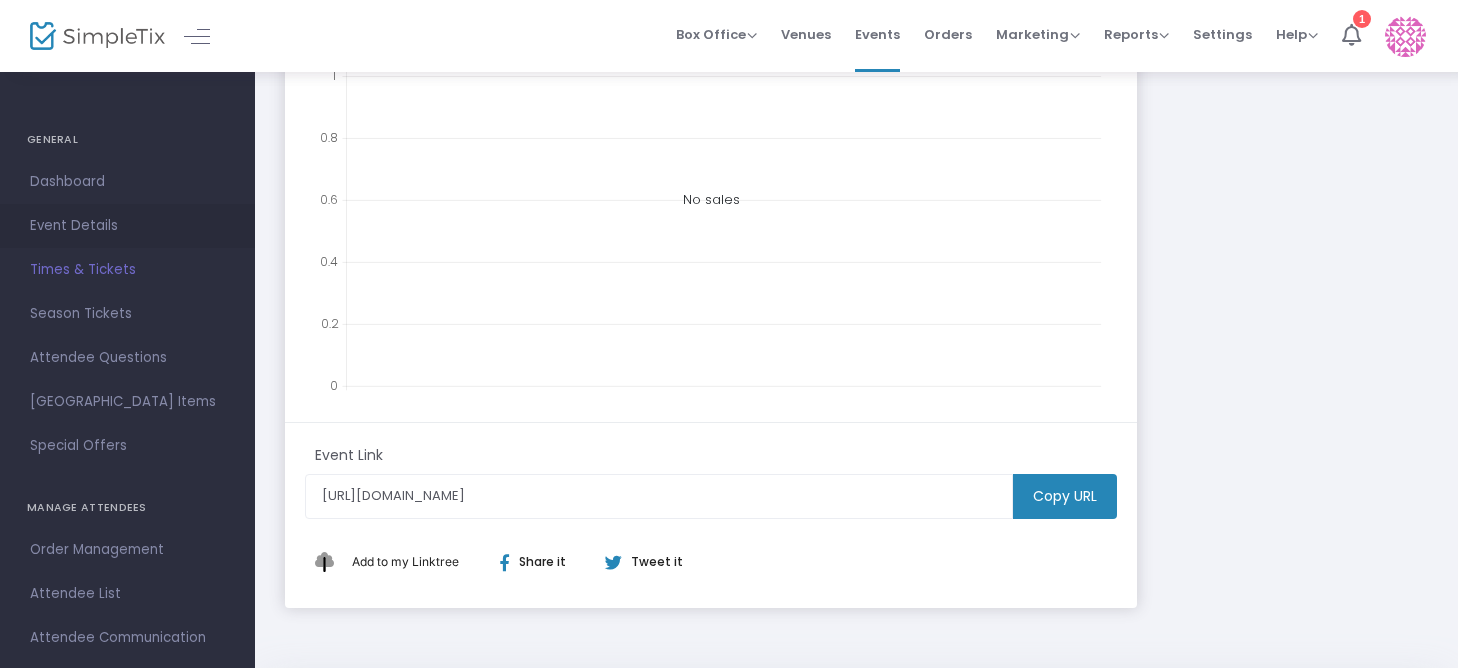 scroll, scrollTop: 257, scrollLeft: 0, axis: vertical 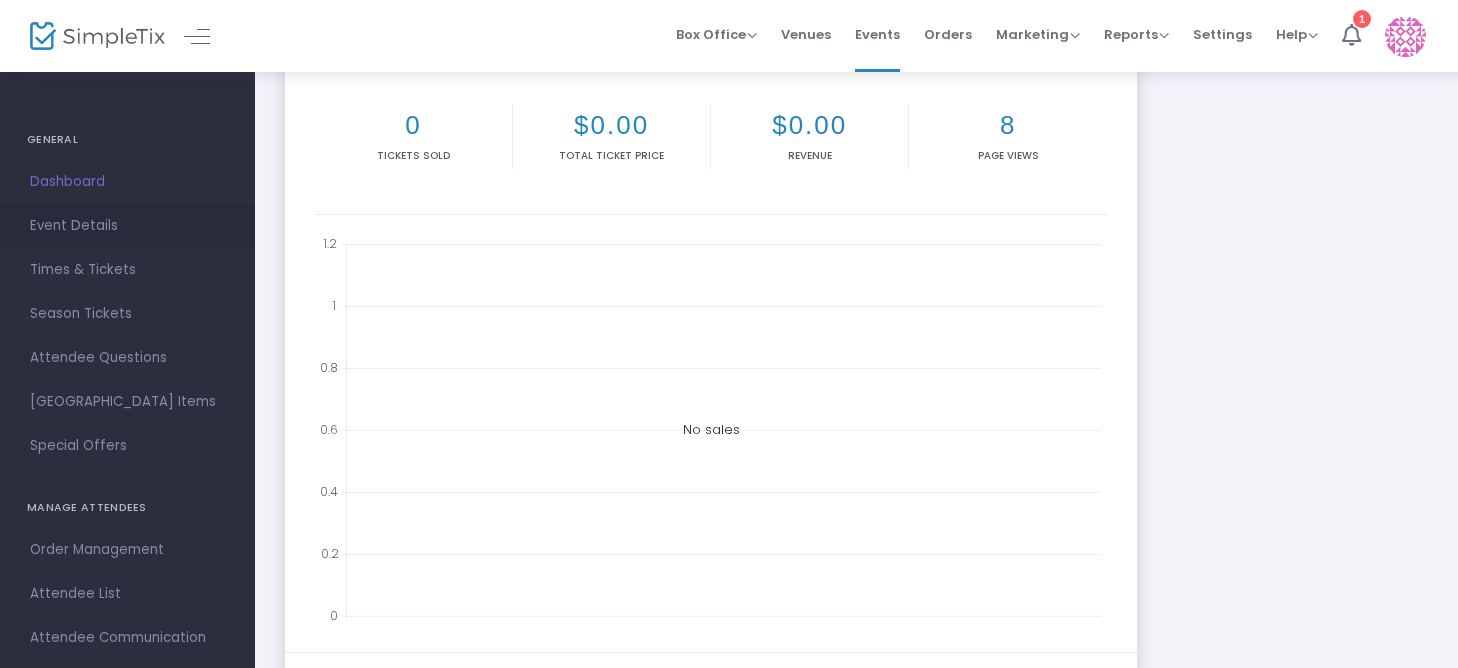 click on "Event Details" at bounding box center [127, 226] 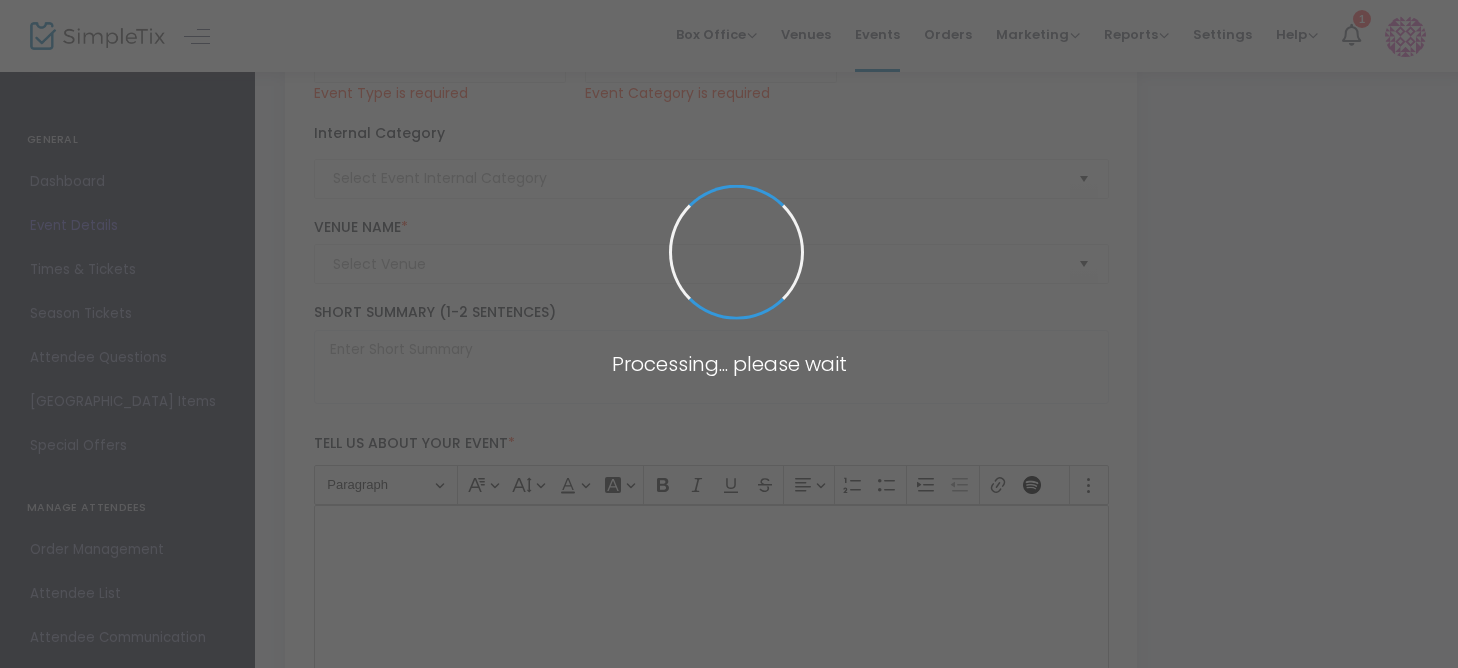 type on "2025 UMC Trauma & Burn Conference" 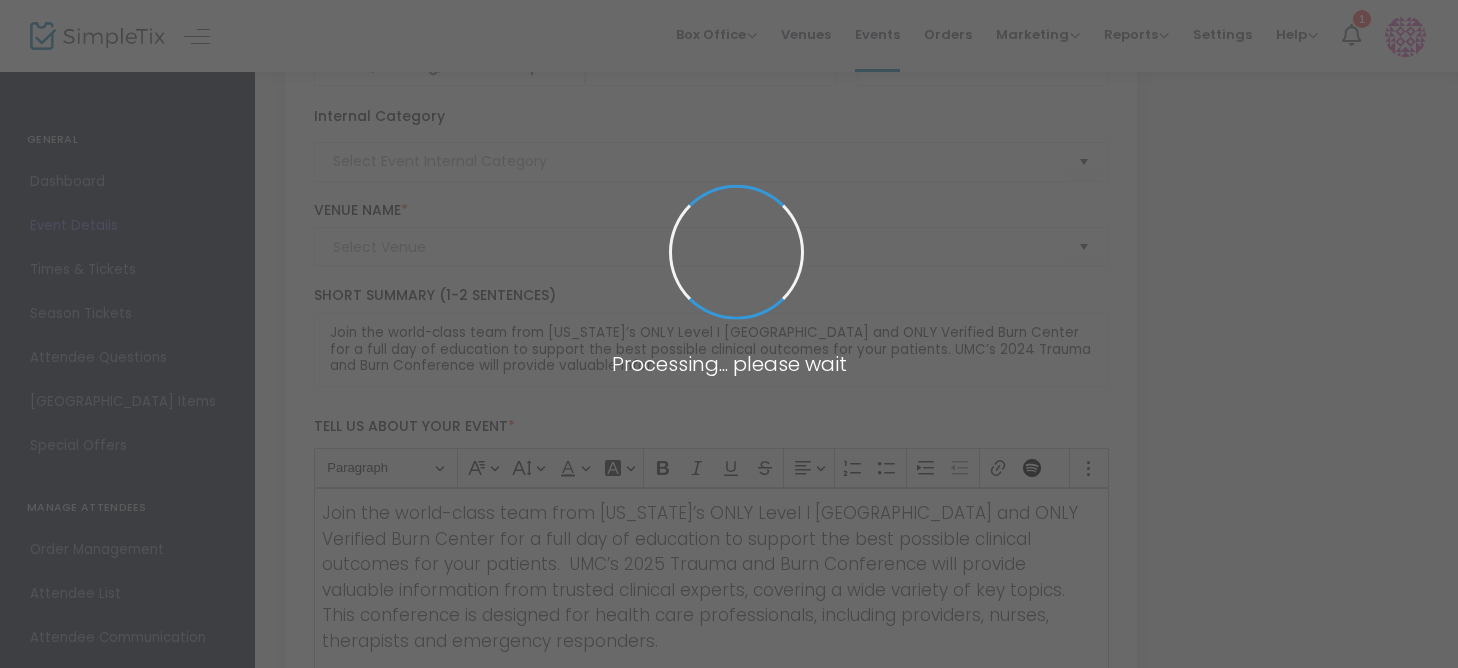 type on "Emerald Conference Room" 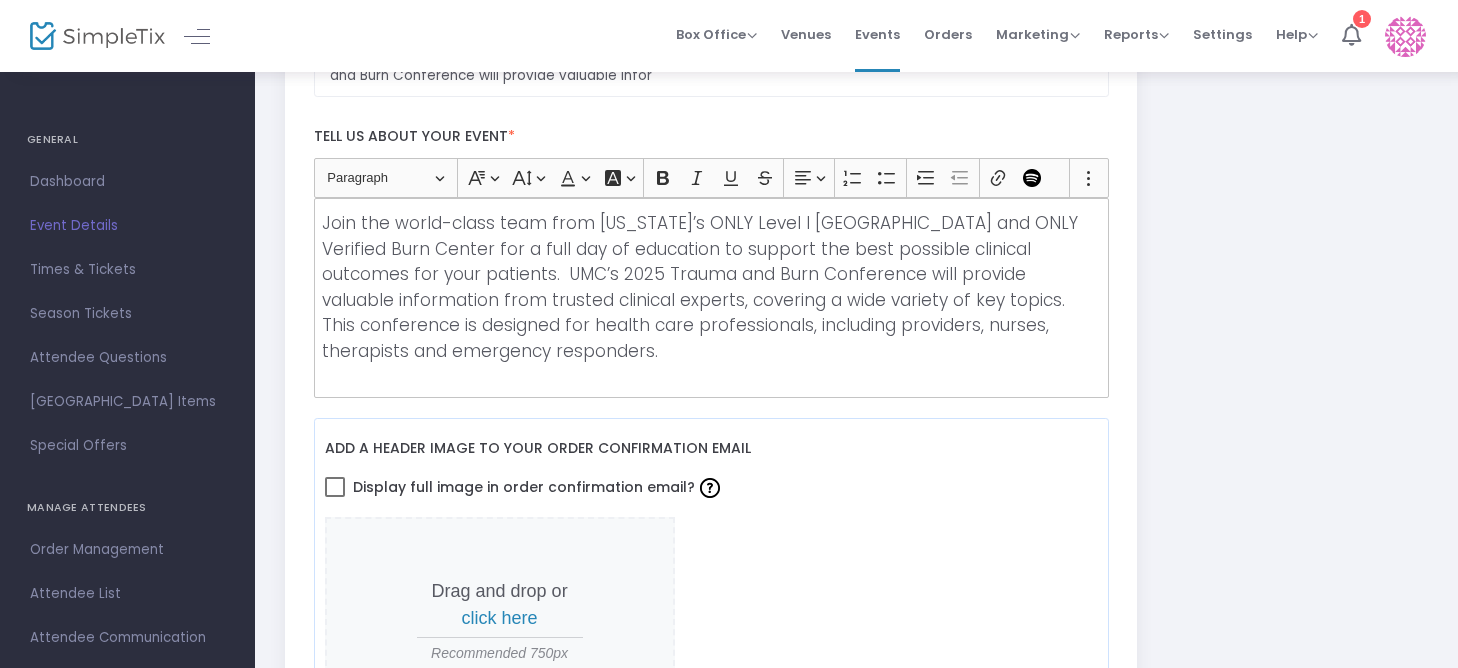 scroll, scrollTop: 557, scrollLeft: 0, axis: vertical 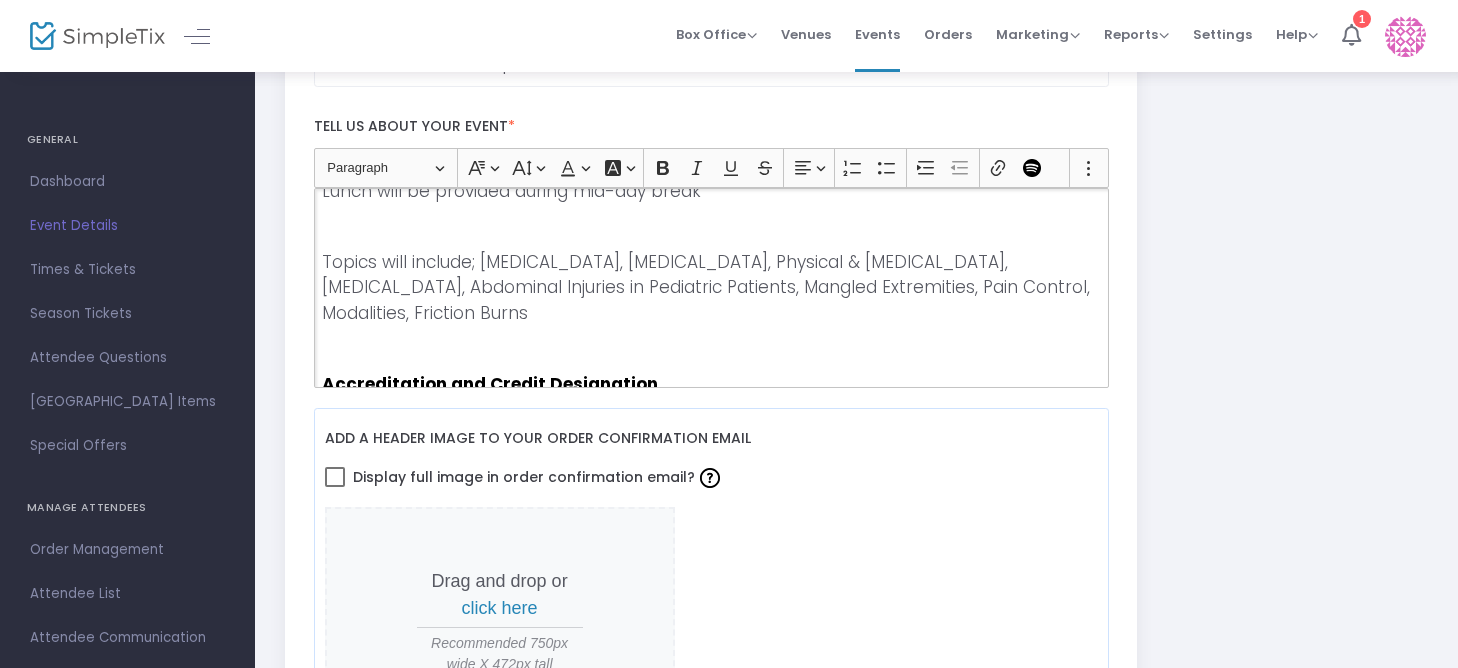 drag, startPoint x: 545, startPoint y: 317, endPoint x: 287, endPoint y: 265, distance: 263.18814 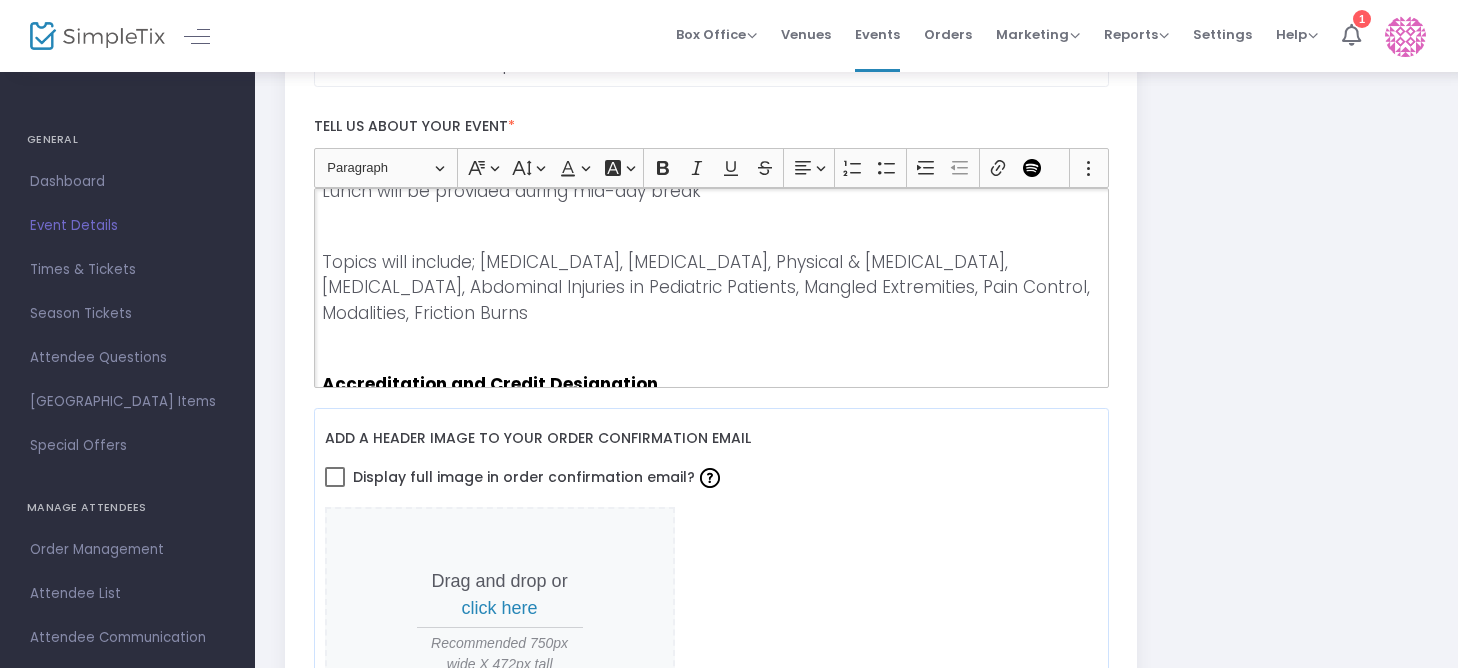 click on "2025 UMC Trauma & Burn Conference Event Name  * Class, Training, or Workshop  Event Type  *  Event Type is required  Health & Wellness  Event Category  * Medical  Sub-Category  Internal Category  Emerald Conference Room Venue Name  *  Venue is required  [STREET_ADDRESS][US_STATE] Venue Address Join the world-class team from [US_STATE]’s ONLY Level I Trauma Center and ONLY Verified Burn Center for a full day of education to support the best possible clinical outcomes for your patients. UMC’s 2024 Trauma and Burn Conference will provide valuable infor Short Summary (1-2 Sentences) Tell us about your event  * Heading Paragraph Paragraph Heading 1 Heading 2 Heading 3 Font Family Font Family Default Arial Courier New [US_STATE] Lucida Sans Unicode Tahoma Times New Roman Trebuchet MS Verdana Font Size Font Size 9 11 13 Default 17 19 21 Font Color Font Color Remove color Remove color Font Background Color Font Background Color Remove color Remove color Bold (CTRL+B) Bold Italic (CTRL+I) Italic Justify" 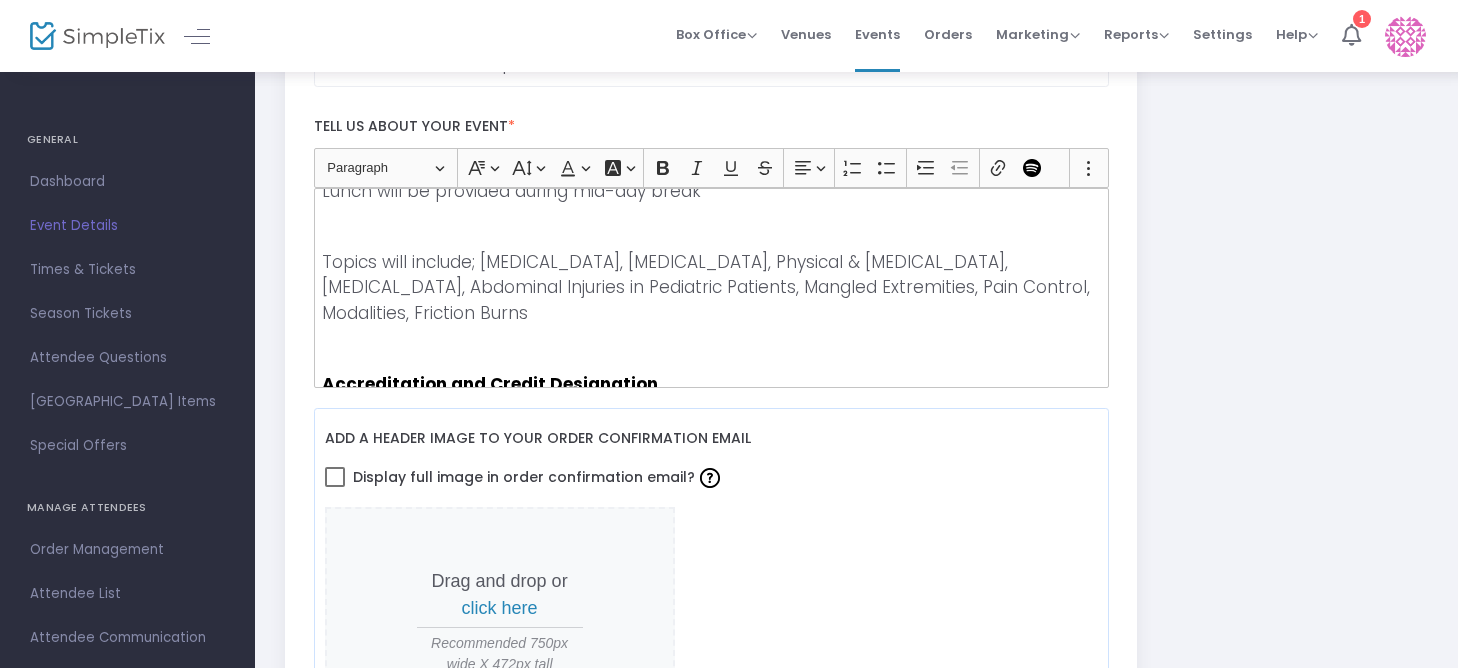 click on "Topics will include; [MEDICAL_DATA], [MEDICAL_DATA], Physical & [MEDICAL_DATA], [MEDICAL_DATA], Abdominal Injuries in Pediatric Patients, Mangled Extremities, Pain Control, Modalities, Friction Burns" 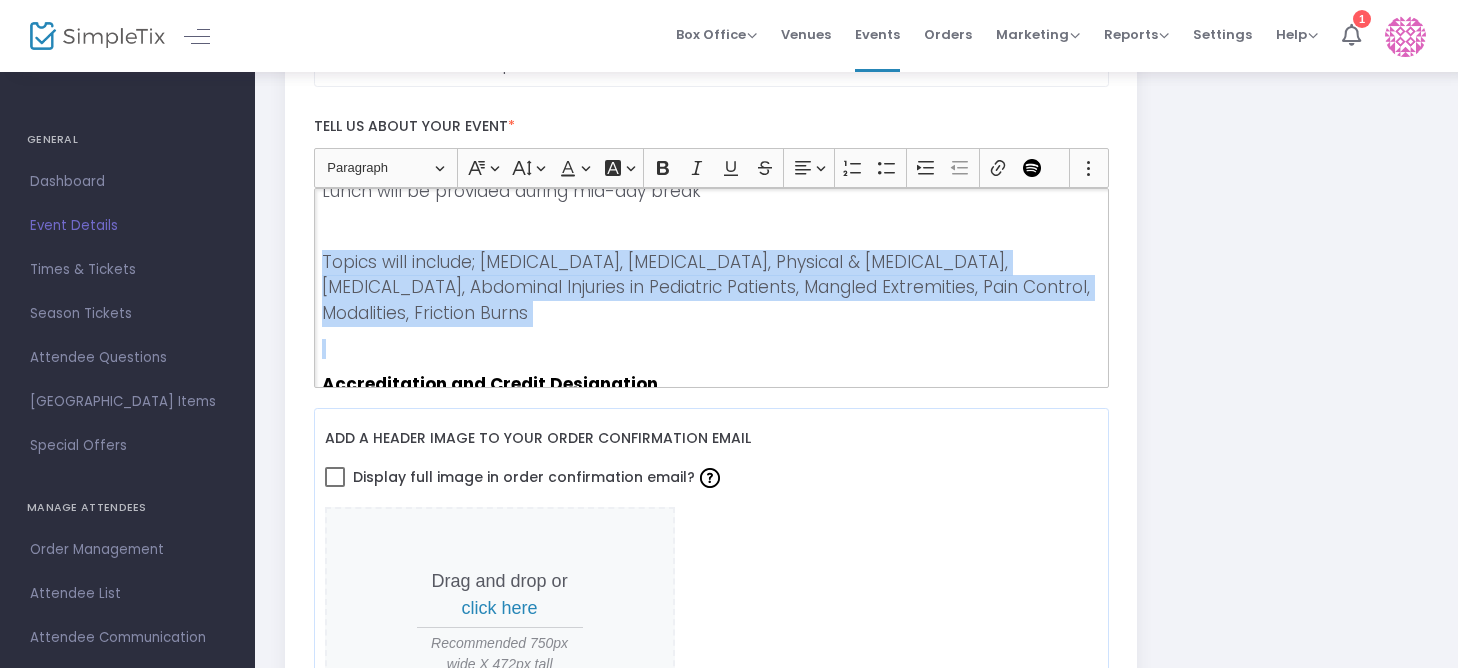 drag, startPoint x: 567, startPoint y: 329, endPoint x: 287, endPoint y: 259, distance: 288.6174 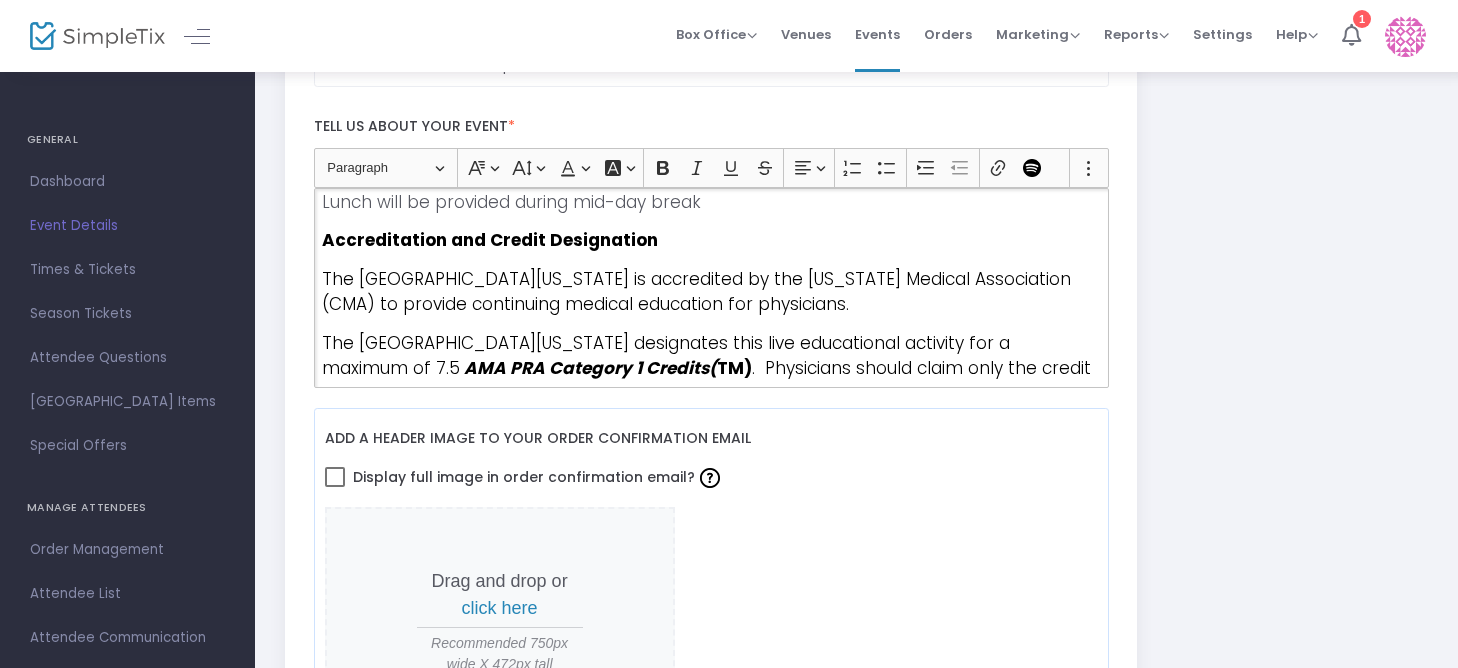 scroll, scrollTop: 335, scrollLeft: 0, axis: vertical 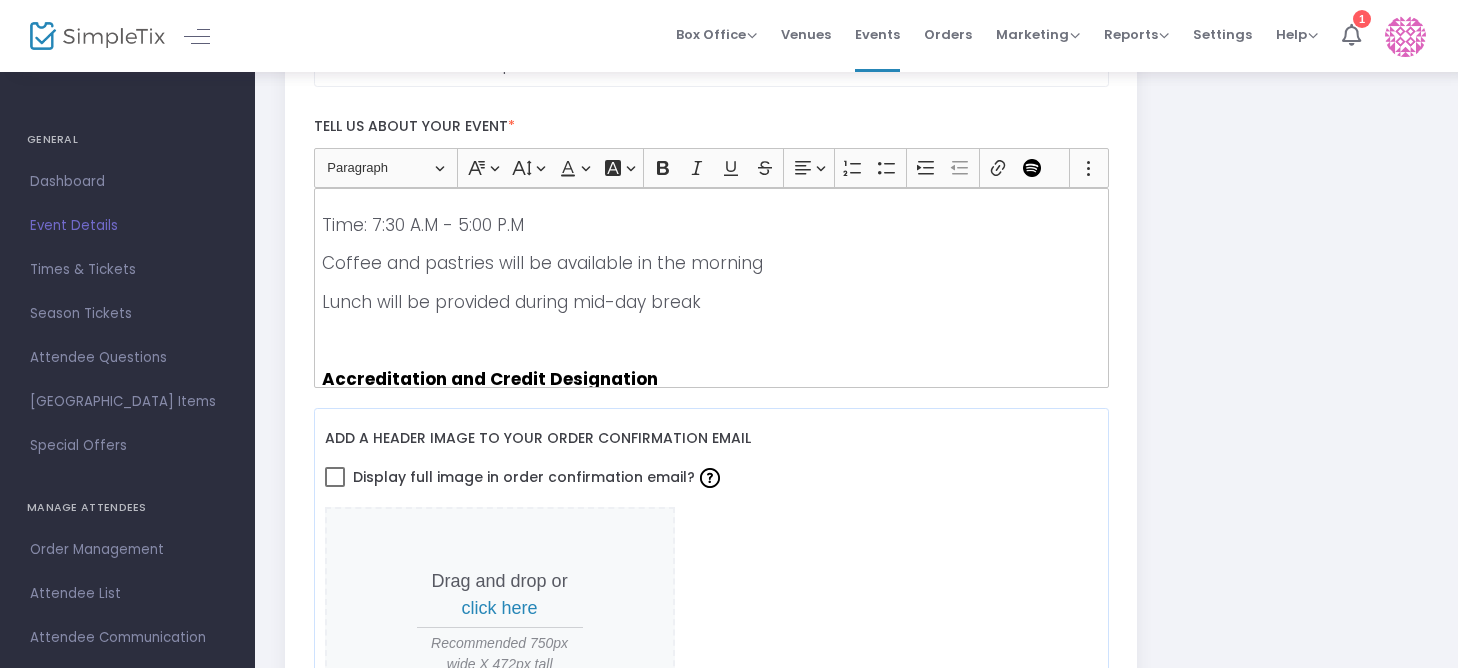 click on "2025 UMC Trauma & Burn Conference   Created on: [DATE]   Delete   Save  2025 UMC Trauma & Burn Conference Event Name  * Class, Training, or Workshop  Event Type  *  Event Type is required  Health & Wellness  Event Category  * Medical  Sub-Category  Internal Category  Emerald Conference Room Venue Name  *  Venue is required  [STREET_ADDRESS][US_STATE] Venue Address Join the world-class team from [US_STATE]’s ONLY Level I Trauma Center and ONLY Verified Burn Center for a full day of education to support the best possible clinical outcomes for your patients. UMC’s 2024 Trauma and Burn Conference will provide valuable infor Short Summary (1-2 Sentences) Tell us about your event  * Heading Paragraph Paragraph Heading 1 Heading 2 Heading 3 Font Family Font Family Default Arial Courier New [US_STATE] Lucida Sans Unicode Tahoma Times New Roman Trebuchet MS Verdana Font Size Font Size 9 11 13 Default 17 19 21 Font Color Font Color Remove color Remove color Font Background Color Font Background Color" 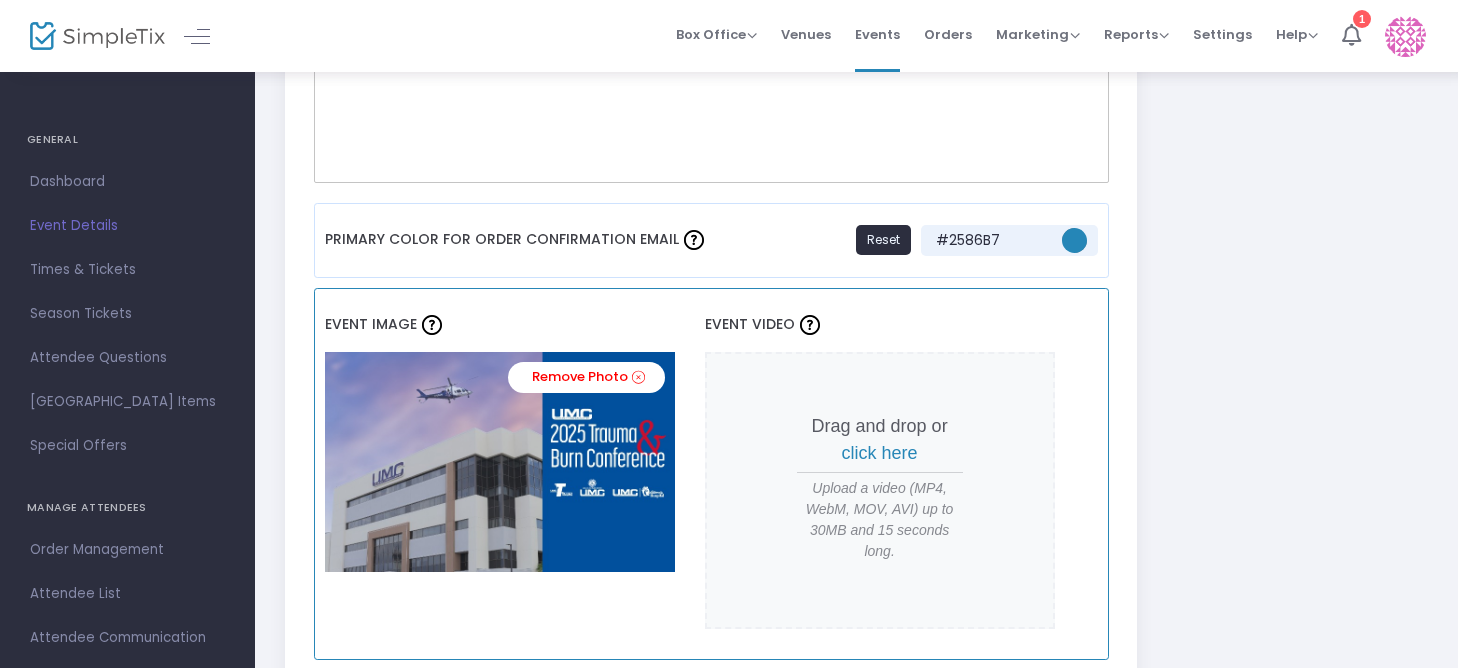 scroll, scrollTop: 1557, scrollLeft: 0, axis: vertical 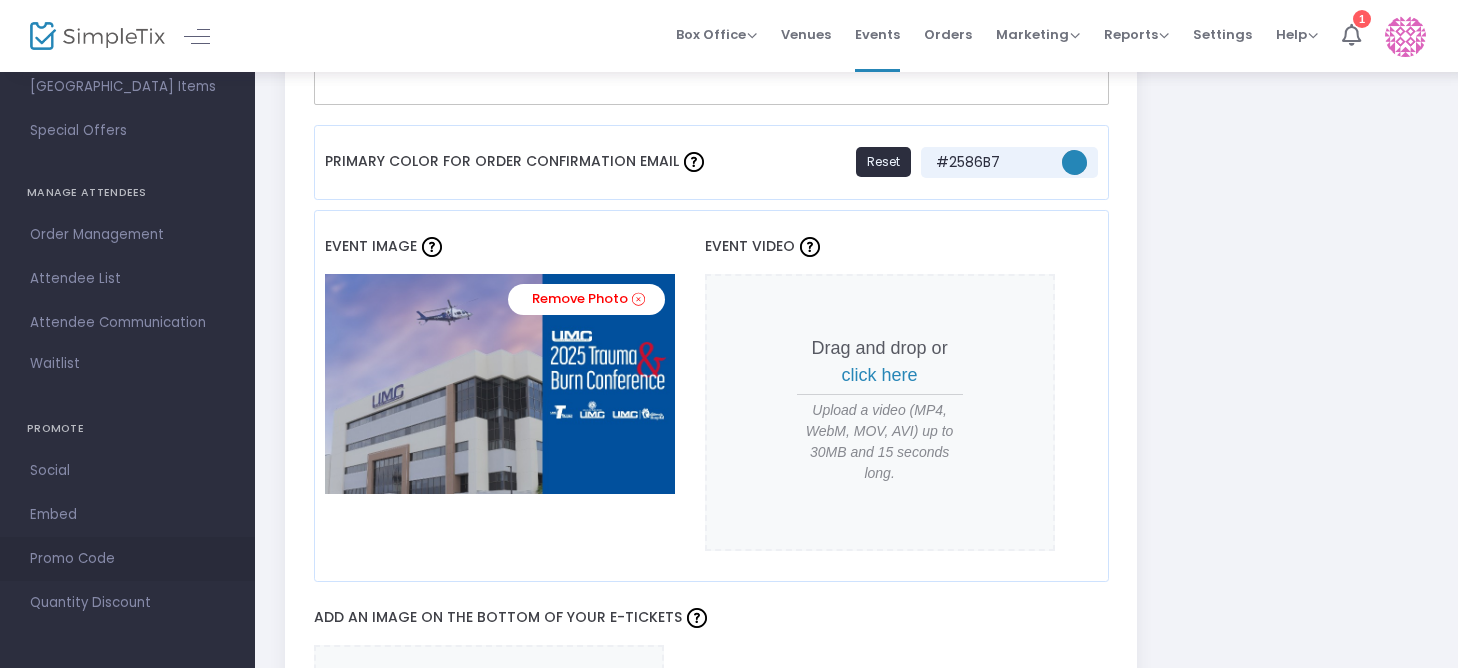 click on "Promo Code" at bounding box center (127, 559) 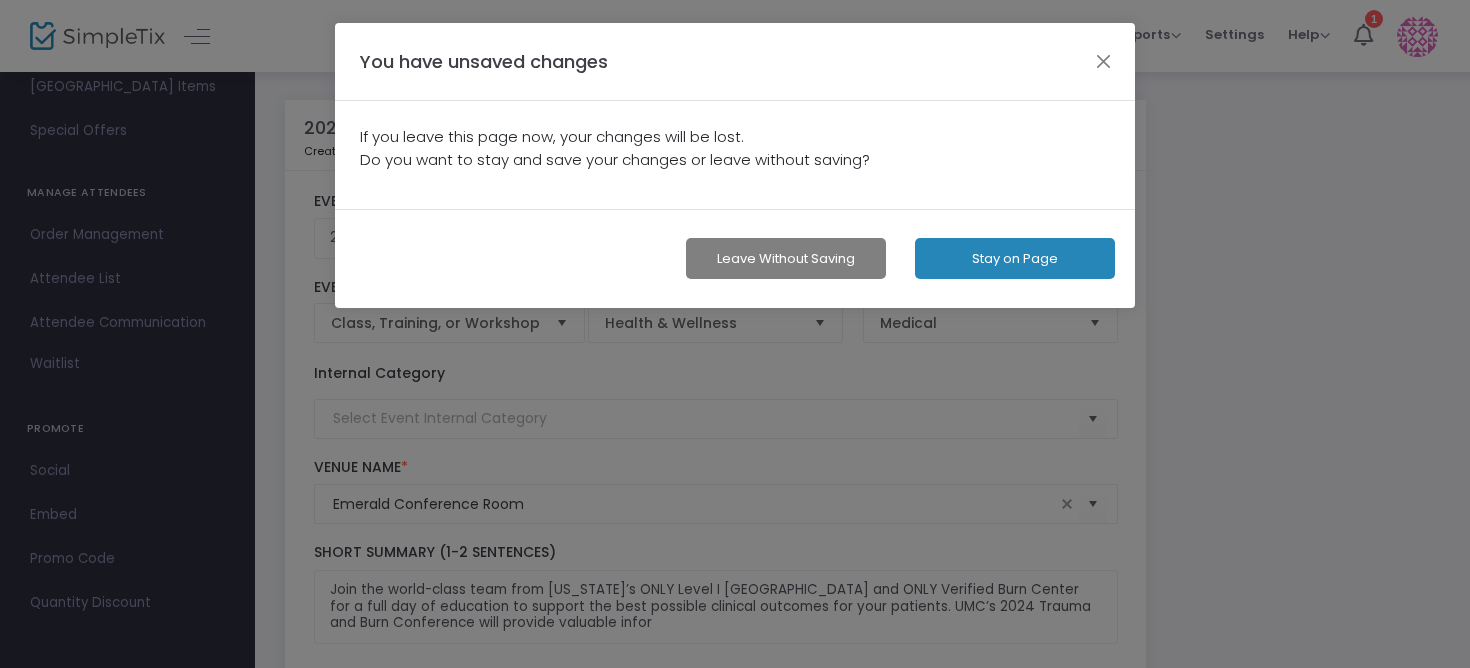 click 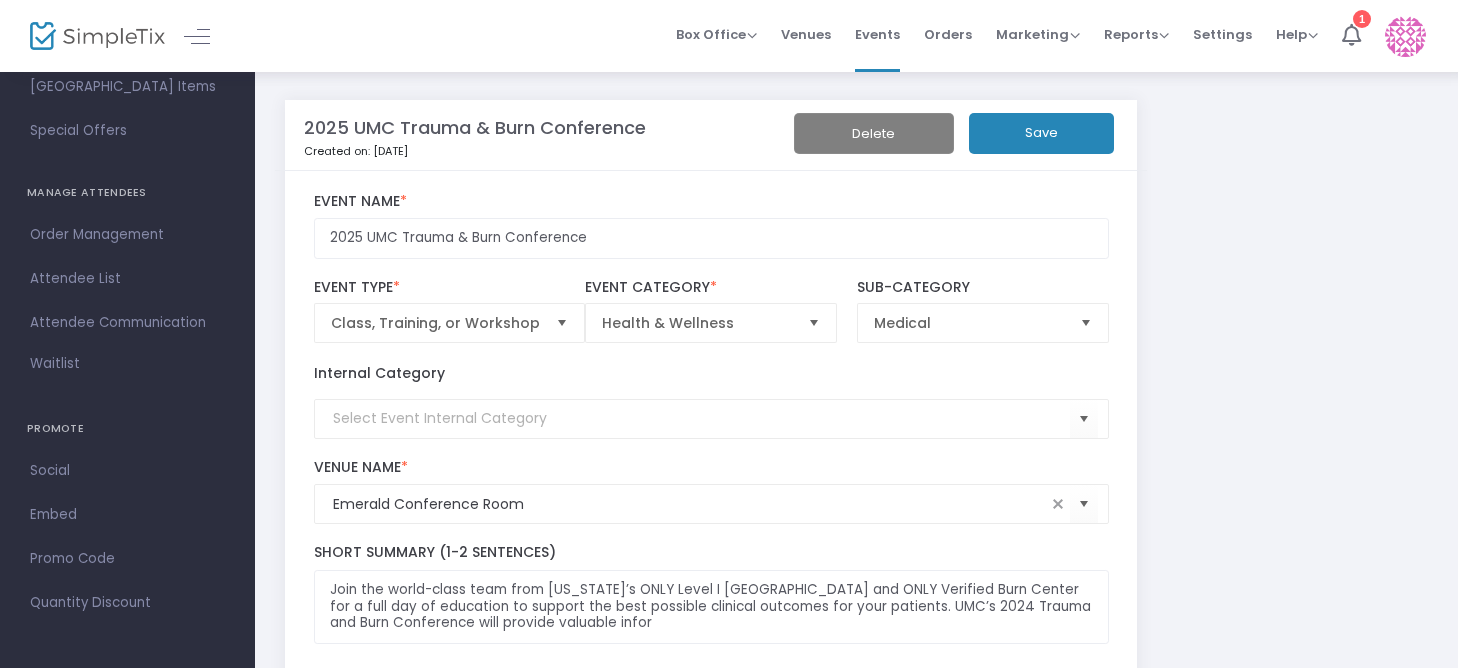 click on "Save" 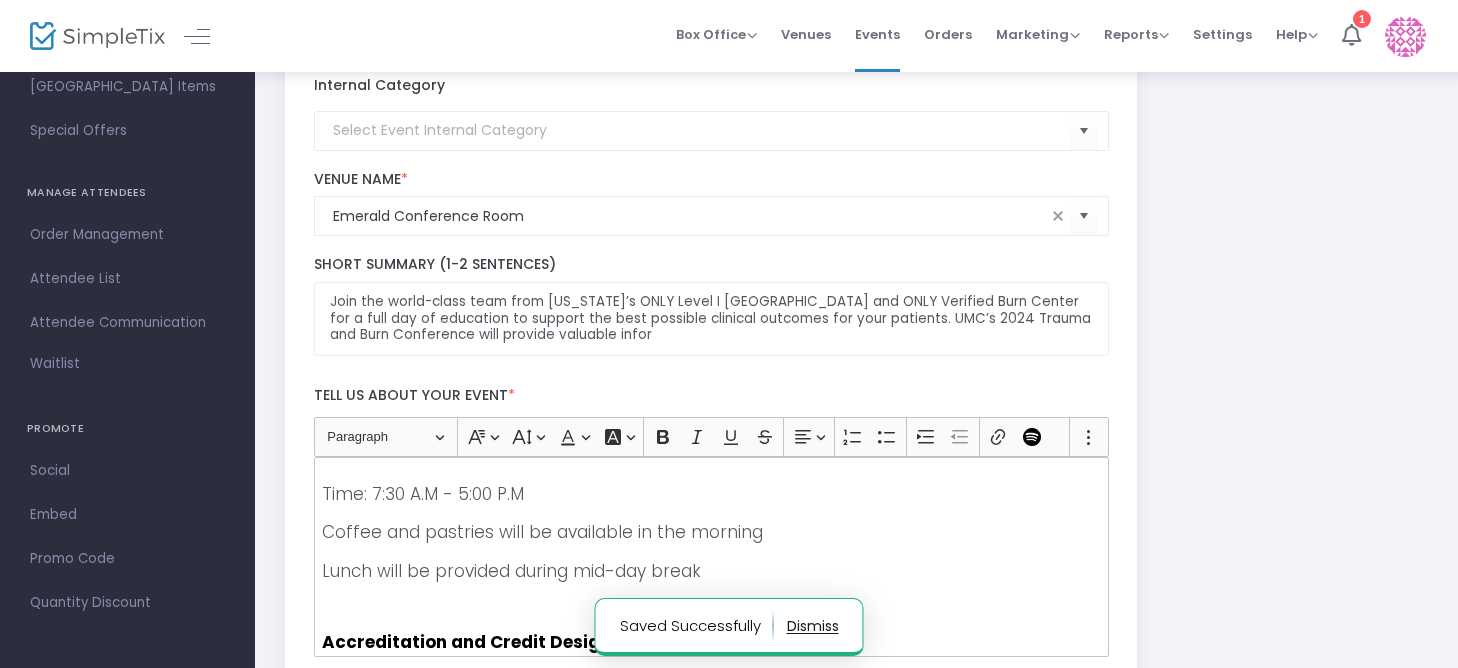 scroll, scrollTop: 300, scrollLeft: 0, axis: vertical 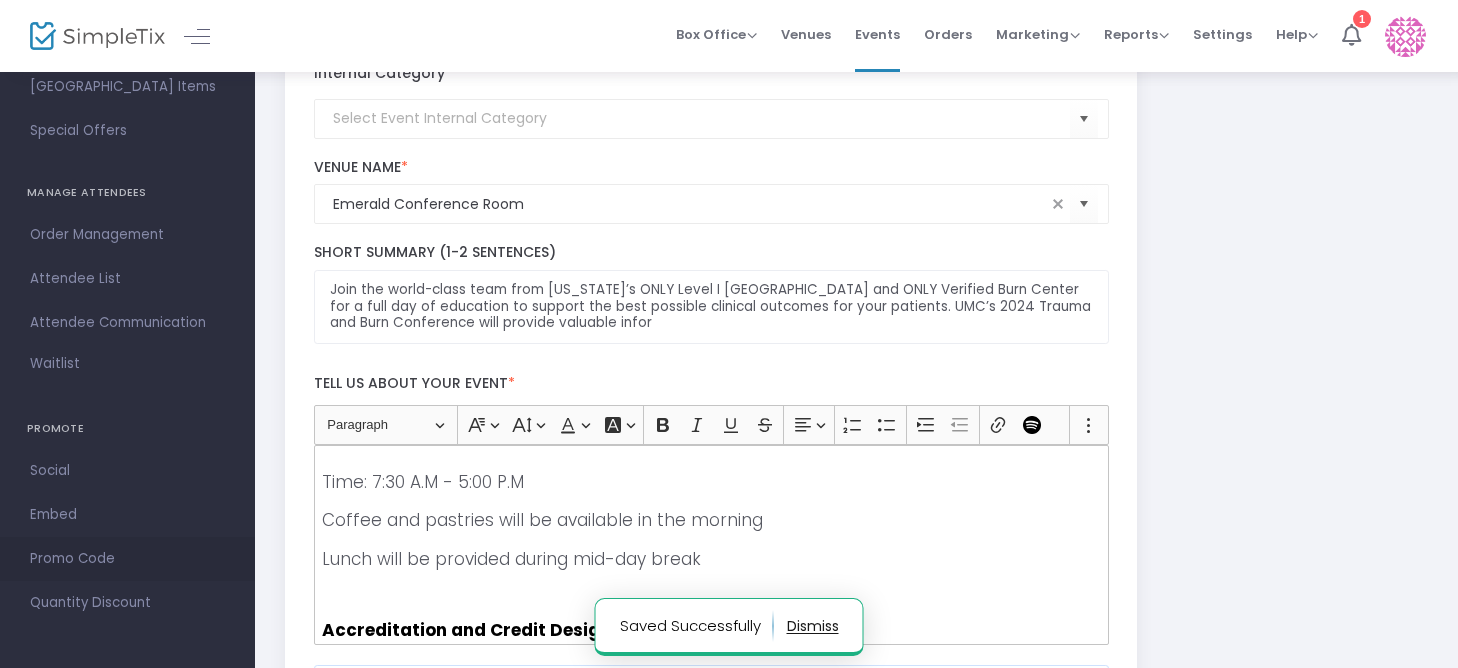 click on "Promo Code" at bounding box center (127, 559) 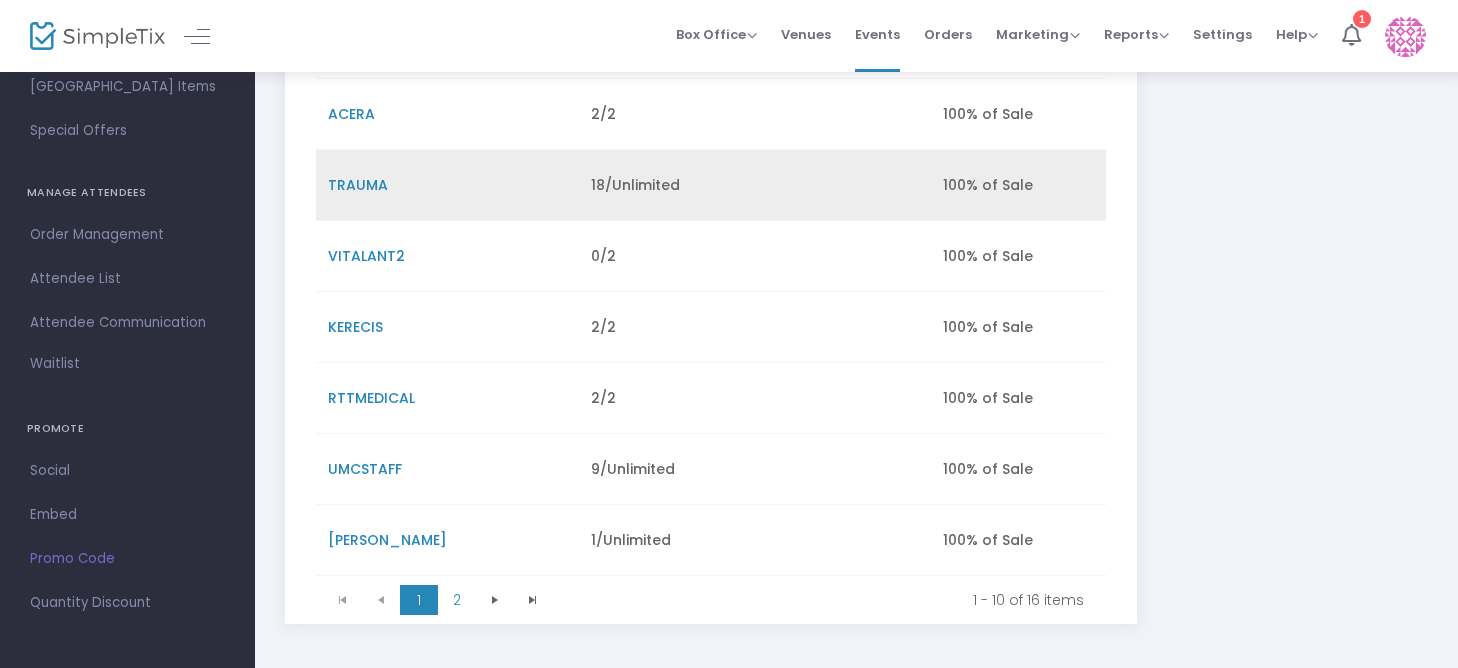 scroll, scrollTop: 500, scrollLeft: 0, axis: vertical 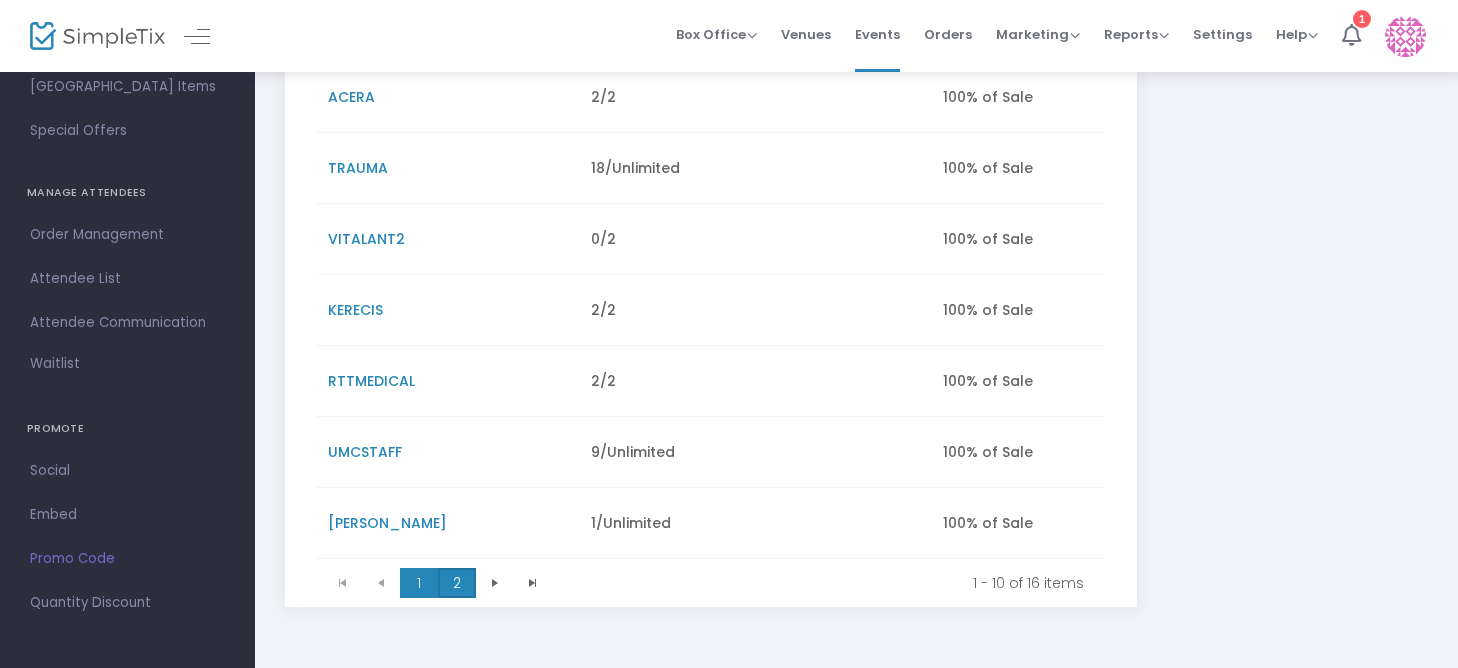click on "2" 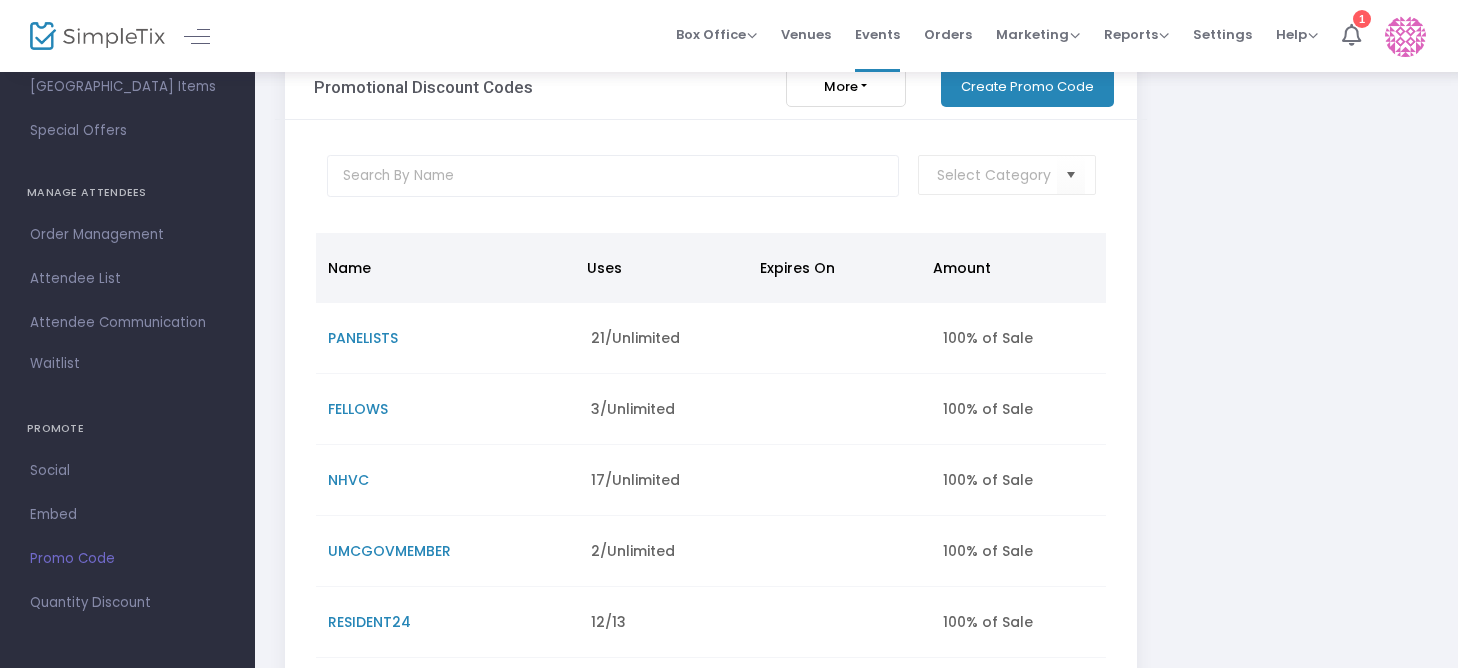 scroll, scrollTop: 14, scrollLeft: 0, axis: vertical 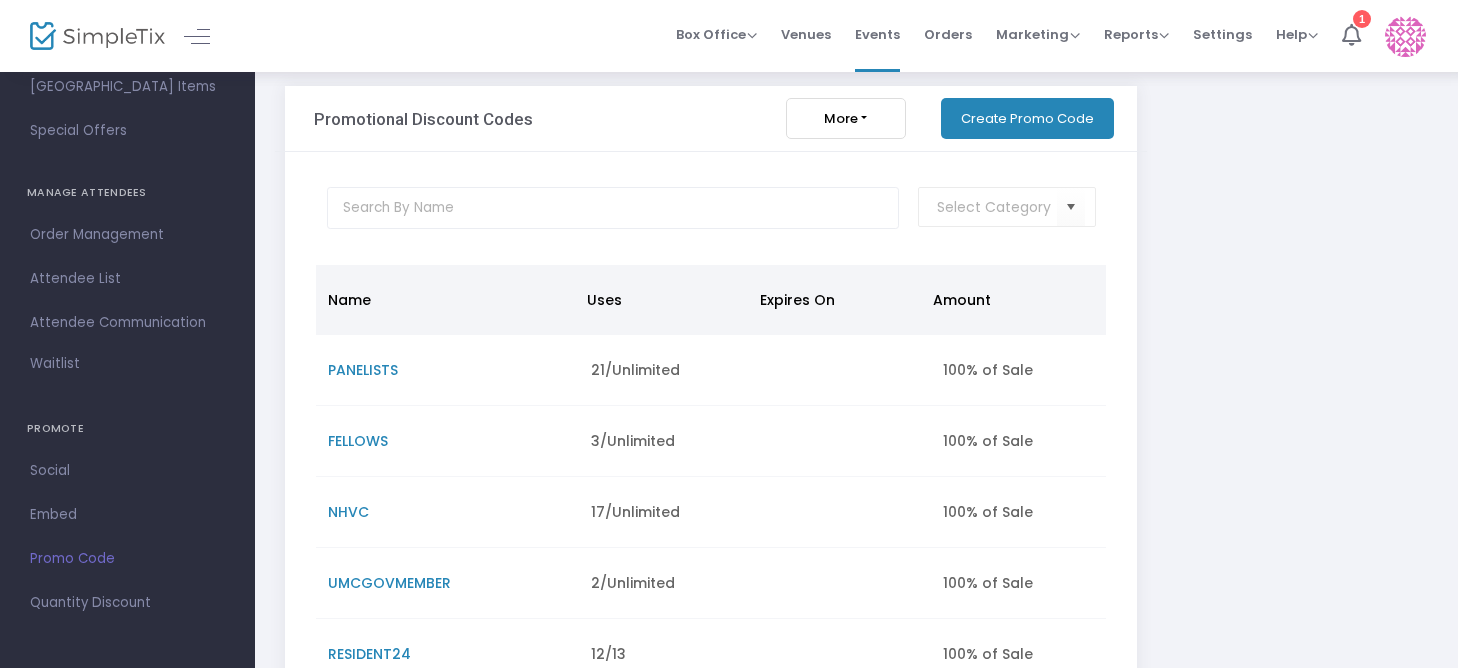 click on "Create Promo Code" 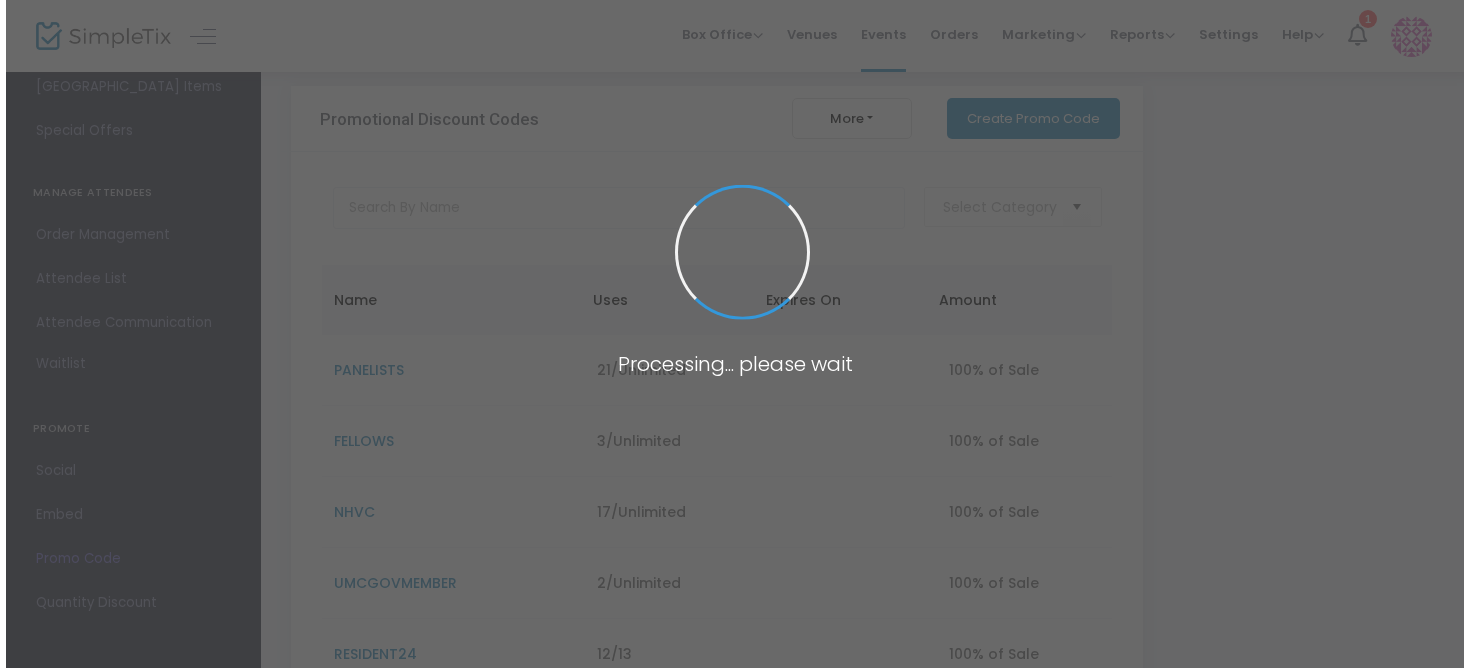 scroll, scrollTop: 0, scrollLeft: 0, axis: both 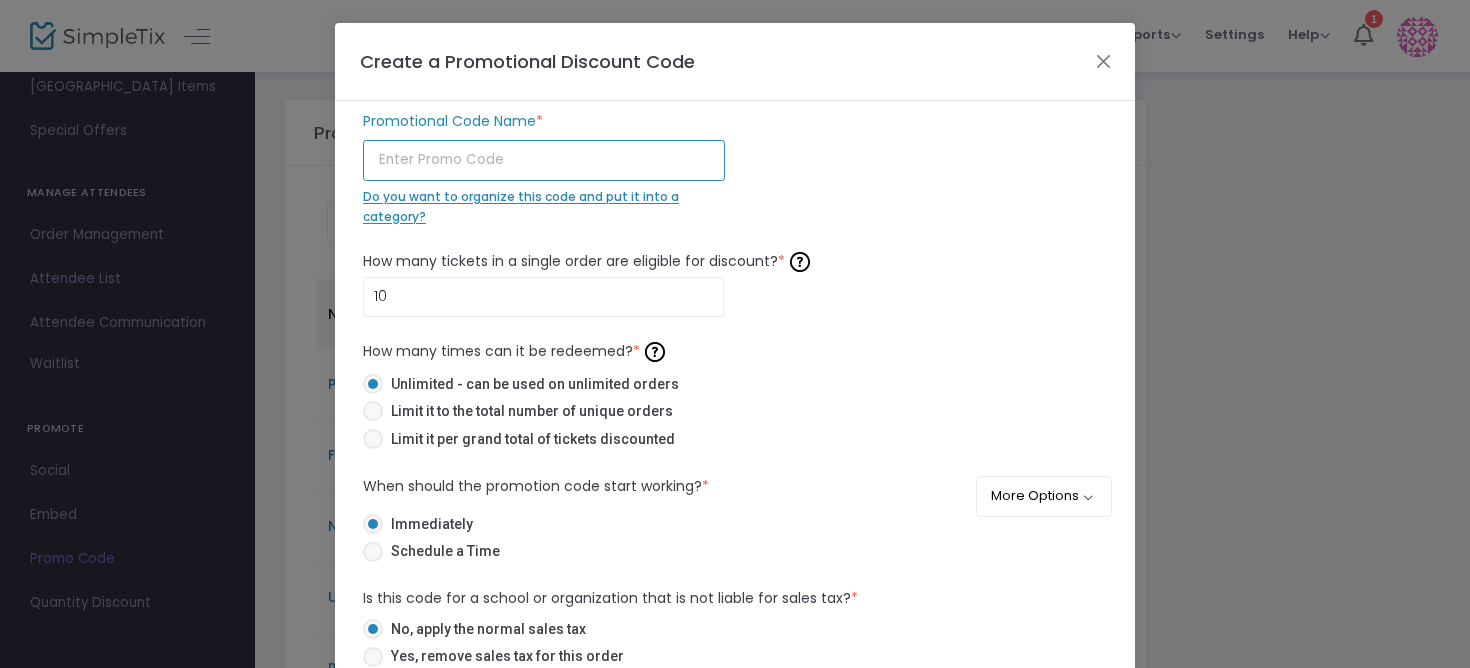 click 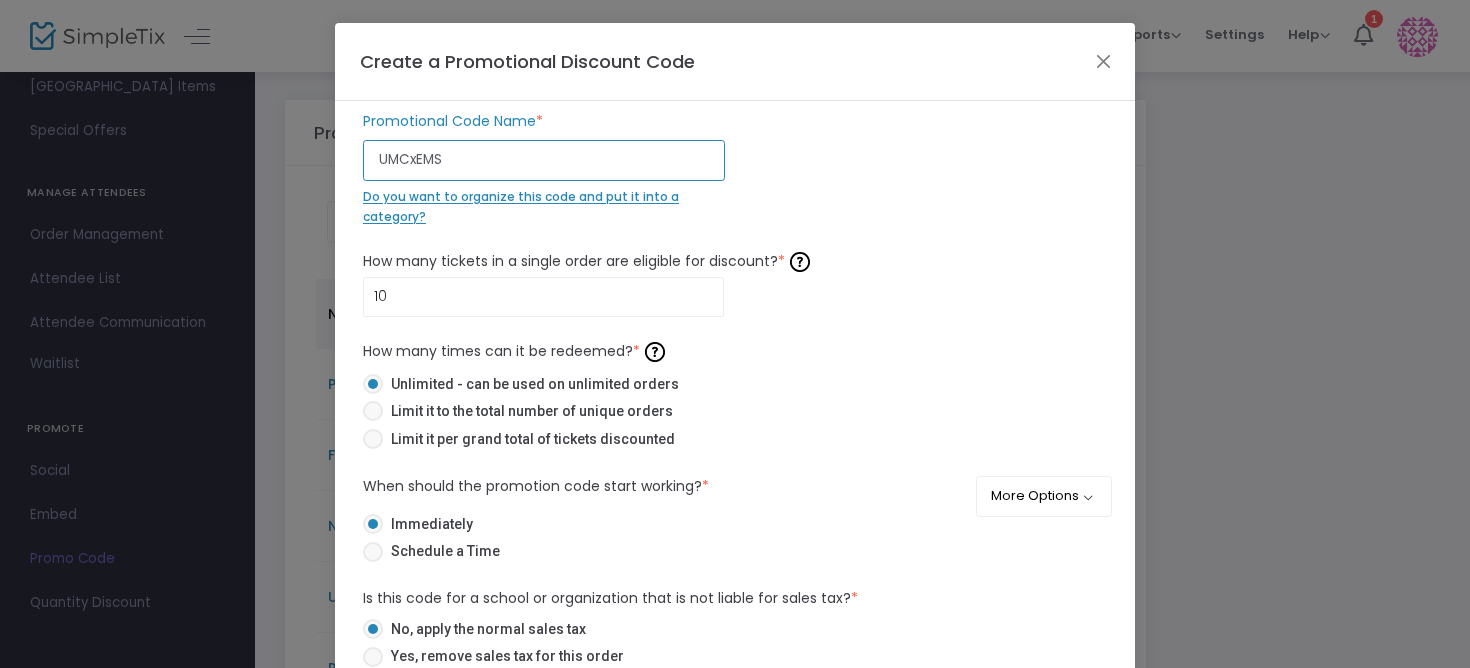 type on "UMCxEMS" 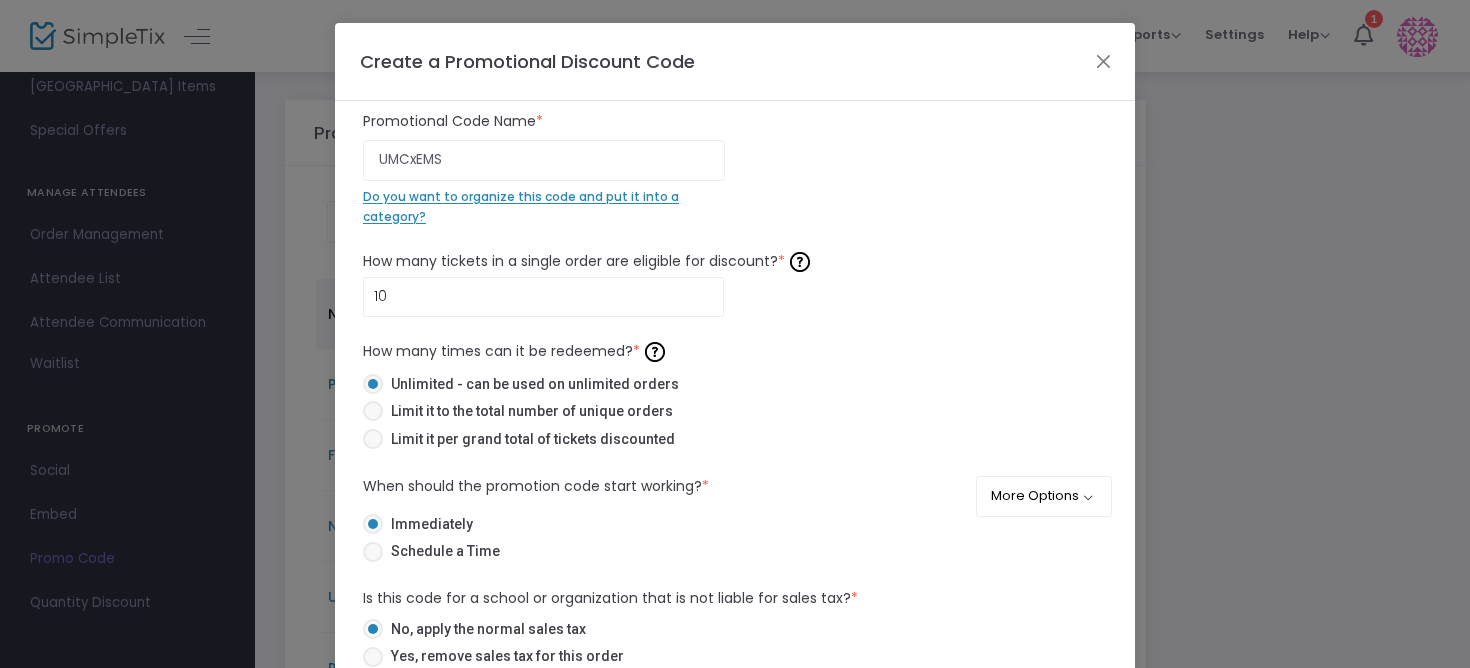 click on "UMCxEMS Promotional Code Name  *  Do you want to organize this code and put it into a category?" 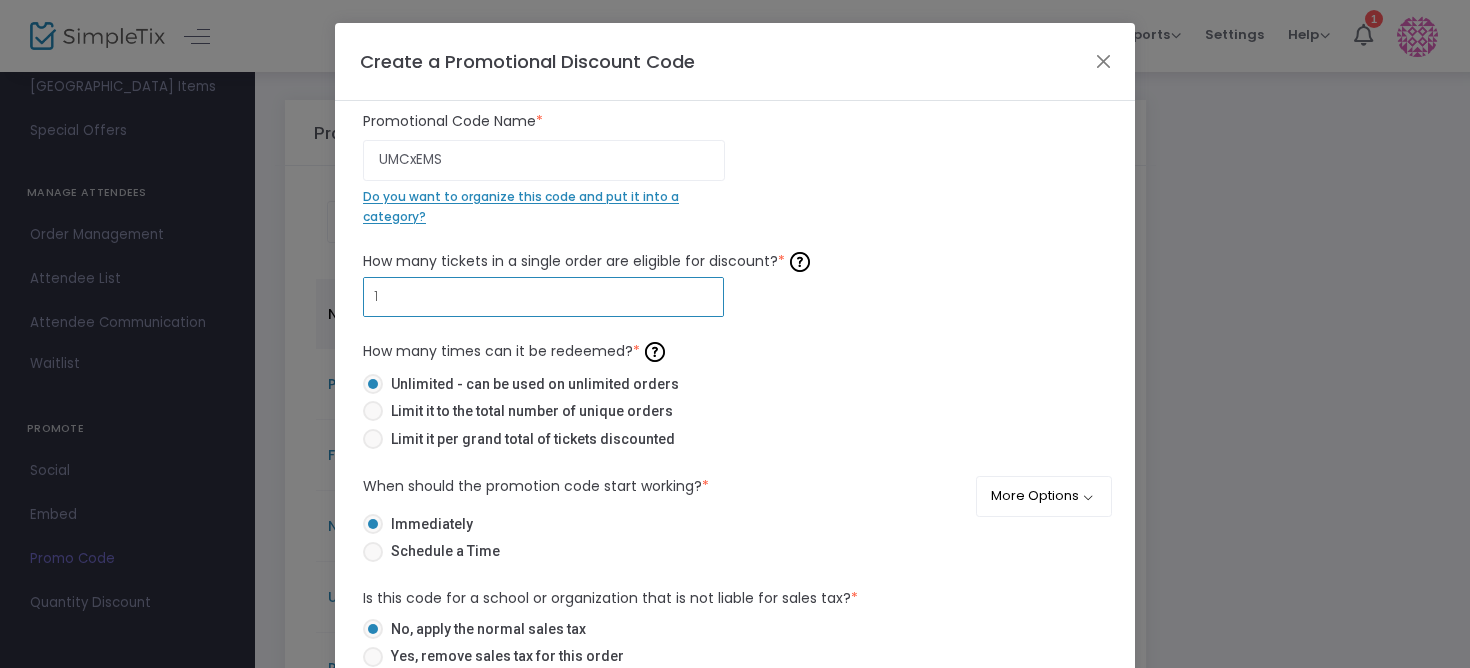 type on "1" 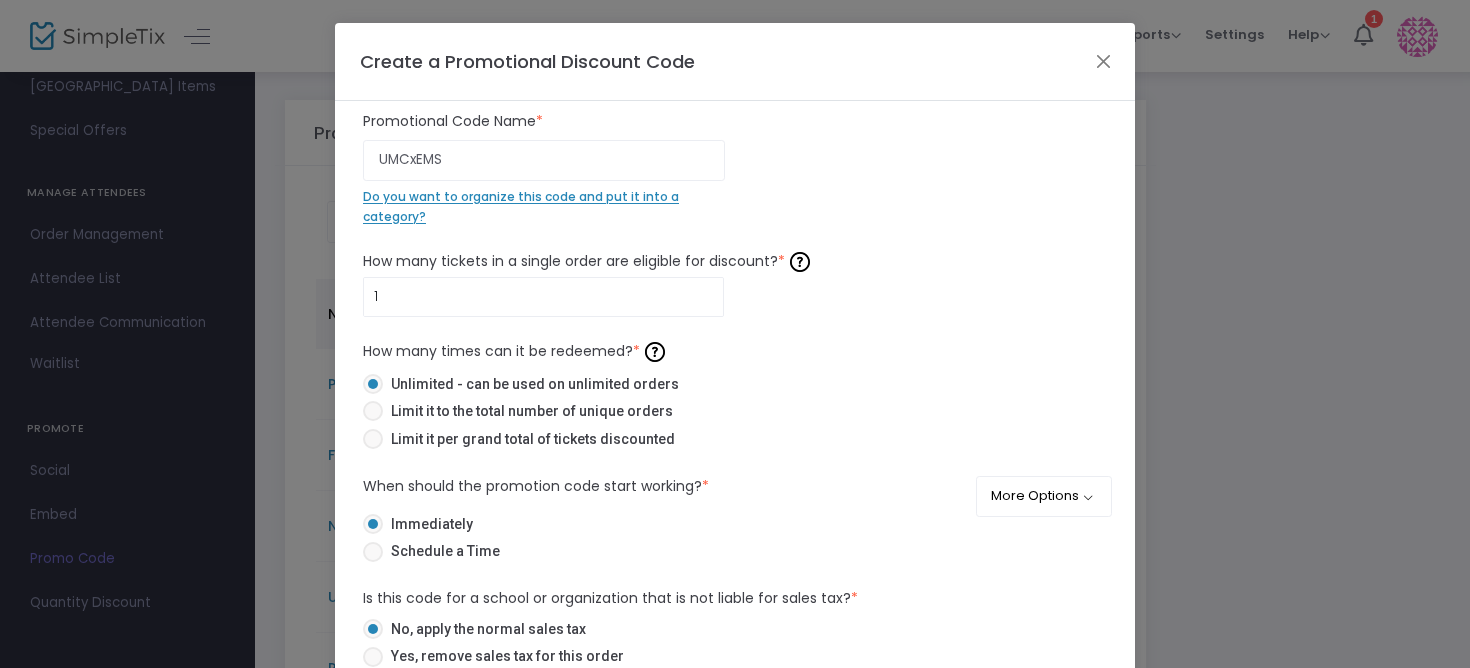 click on "Limit it to the total number of unique orders" at bounding box center [727, 411] 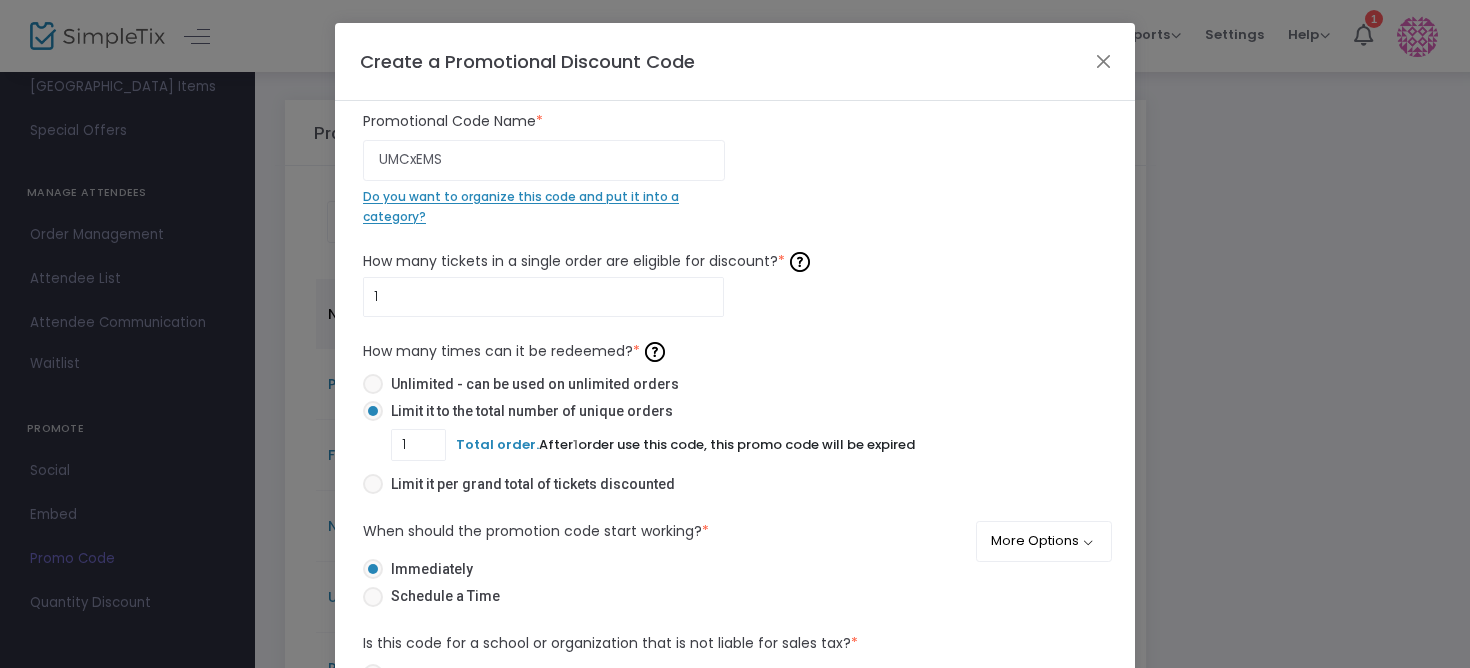 click on "How many times can it be redeemed?  *    Unlimited - can be used on unlimited orders     Limit it to the total number of unique orders  1 Total order.  After   1   order use this code, this promo code will be expired     Limit it per grand total of tickets discounted" 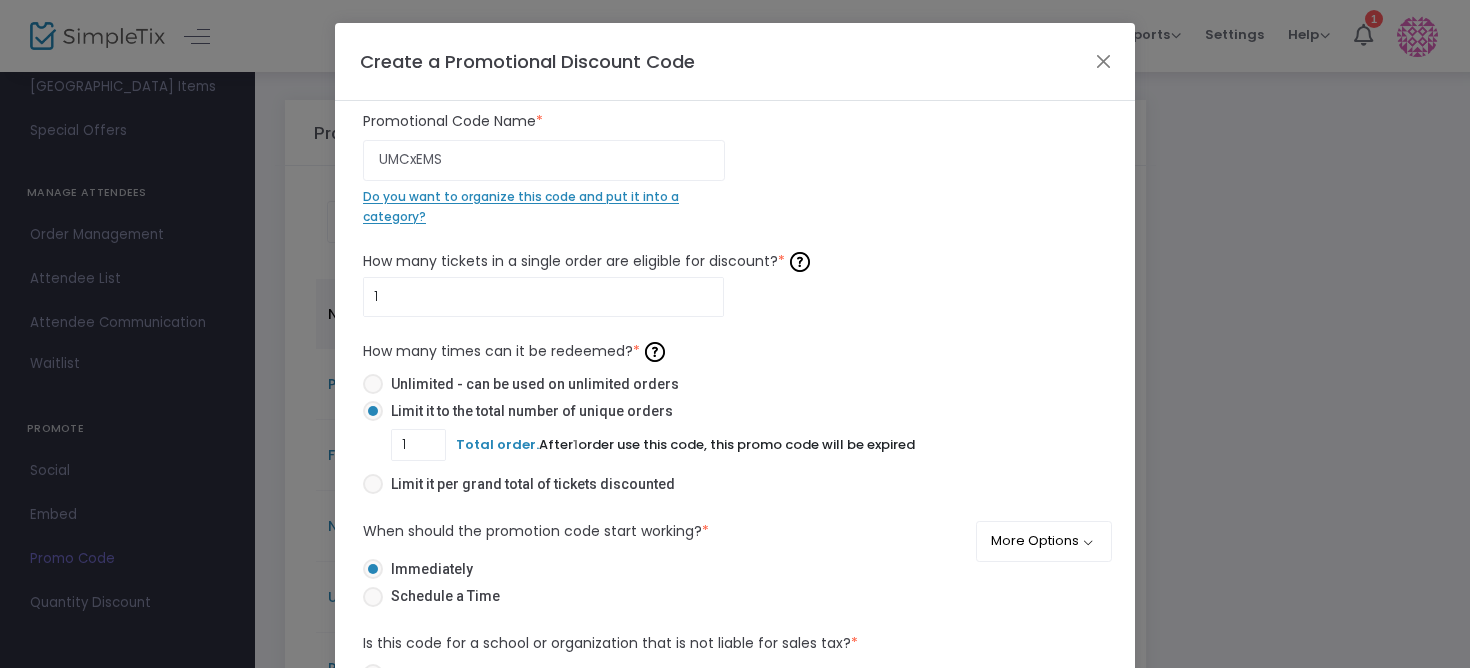 click on "Unlimited - can be used on unlimited orders" at bounding box center [531, 384] 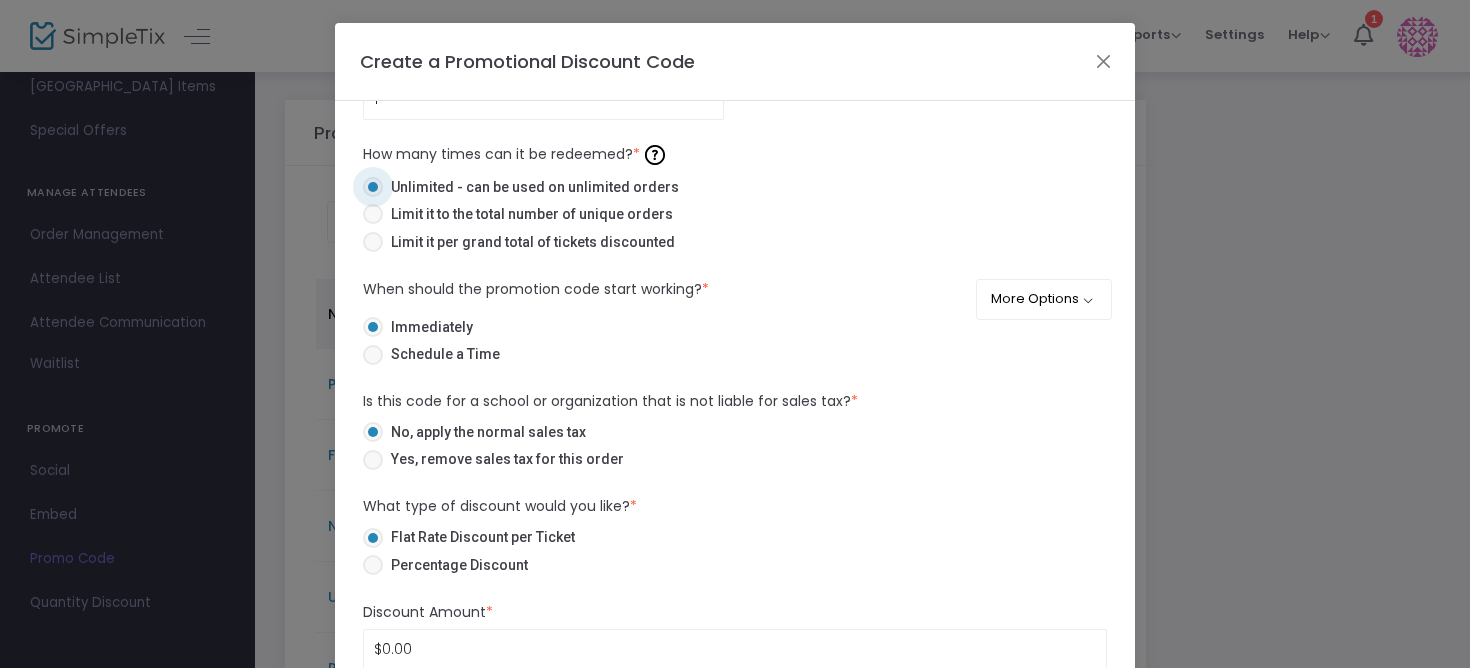 scroll, scrollTop: 200, scrollLeft: 0, axis: vertical 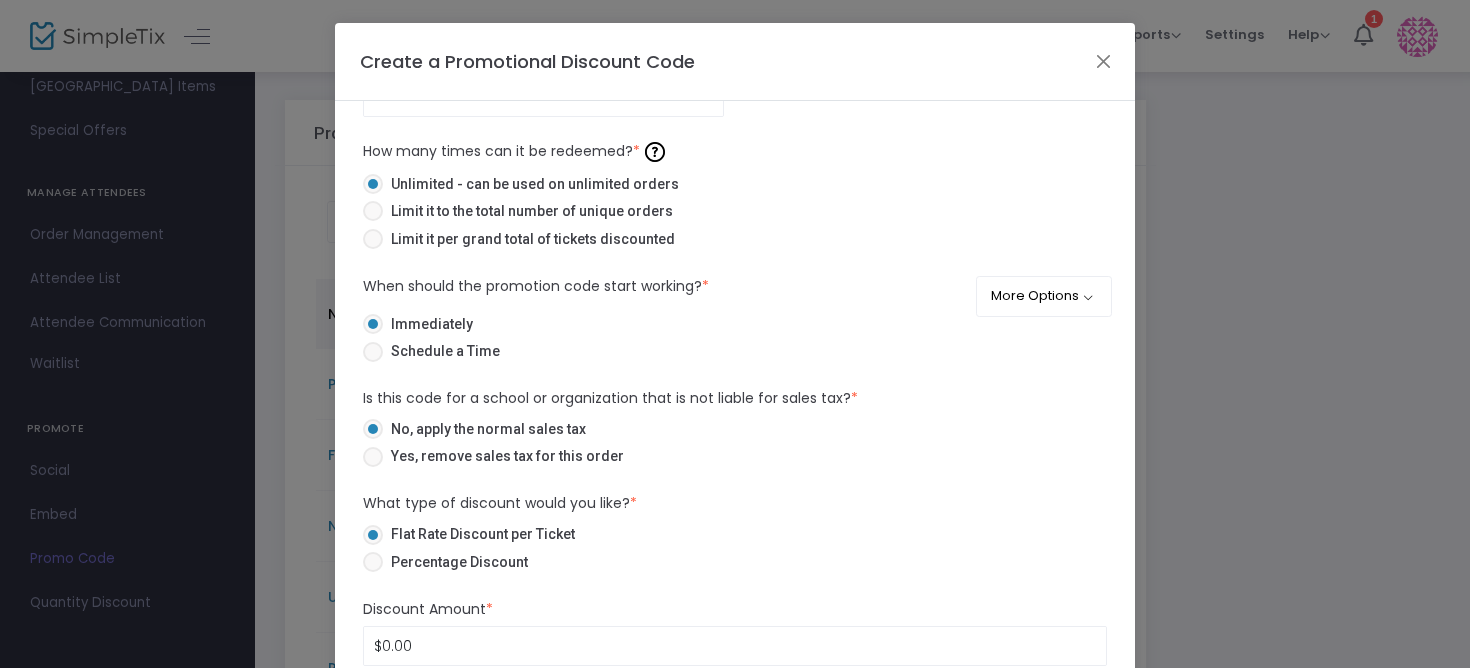 click on "Yes, remove sales tax for this order" at bounding box center (503, 456) 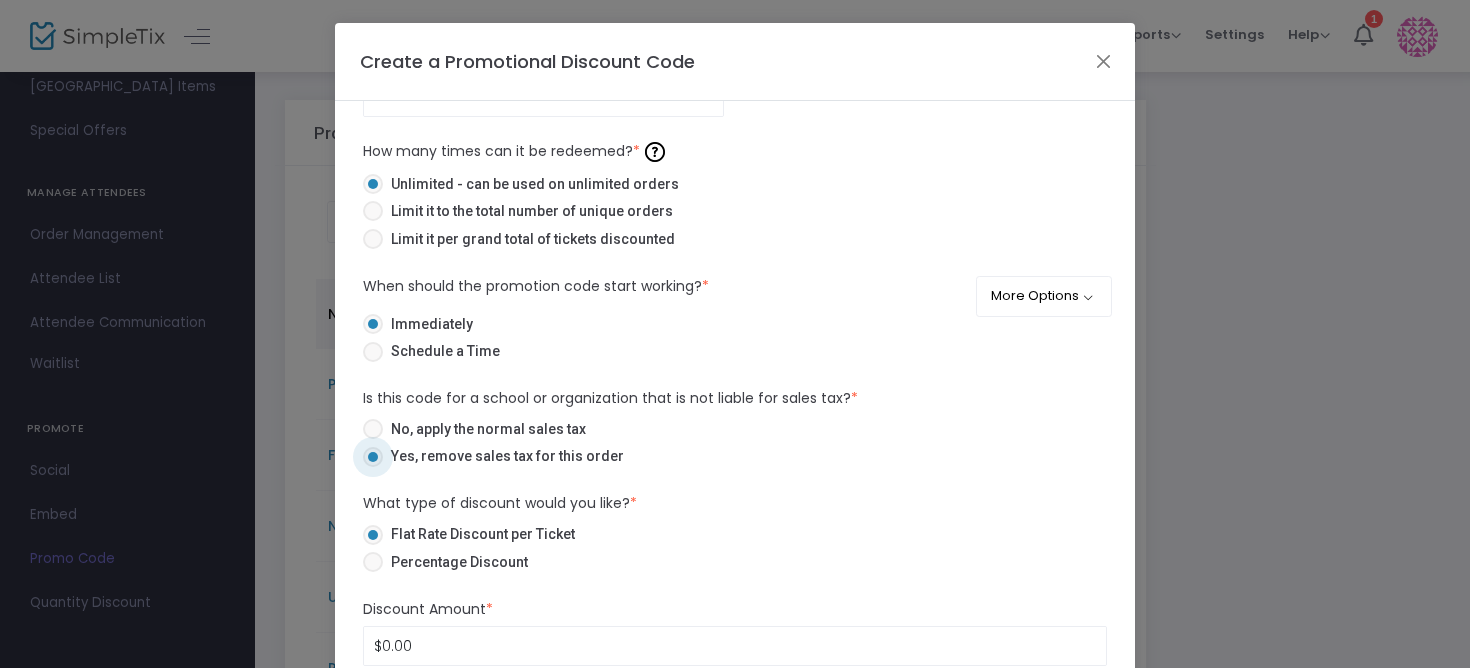 scroll, scrollTop: 241, scrollLeft: 0, axis: vertical 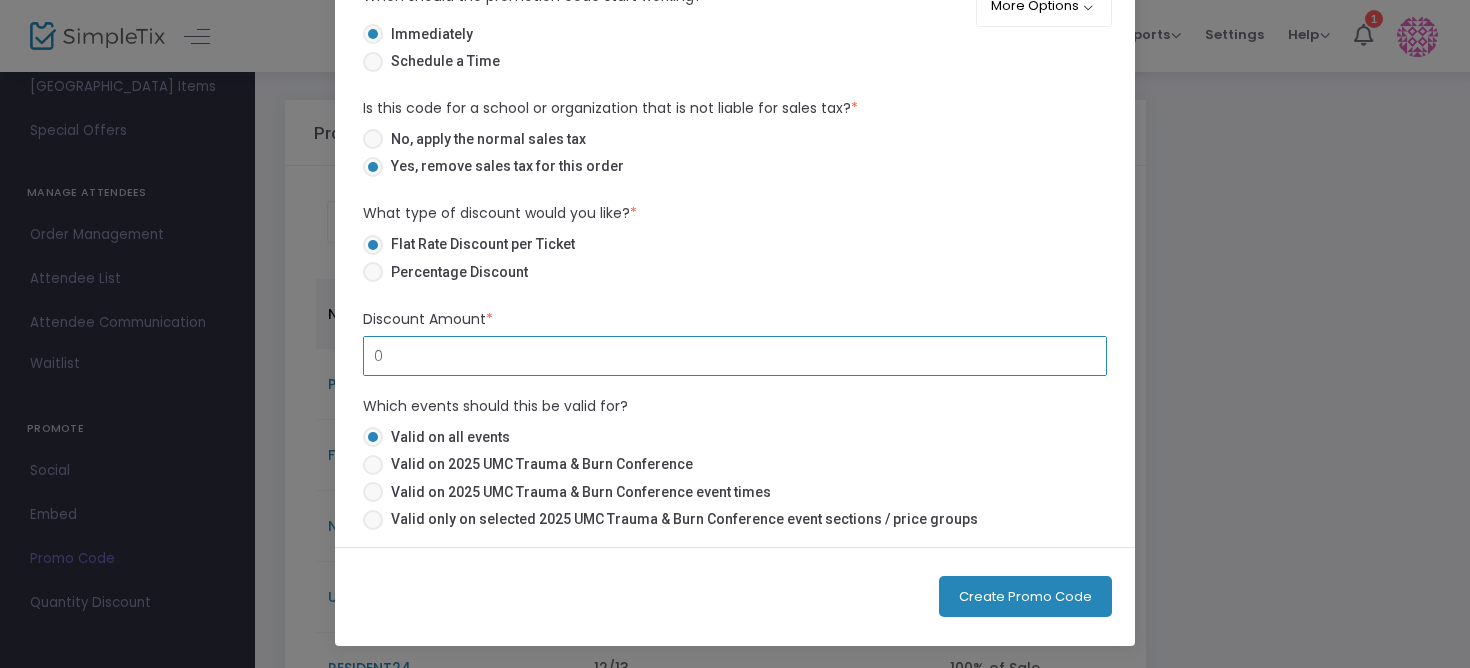 click on "0" at bounding box center [735, 356] 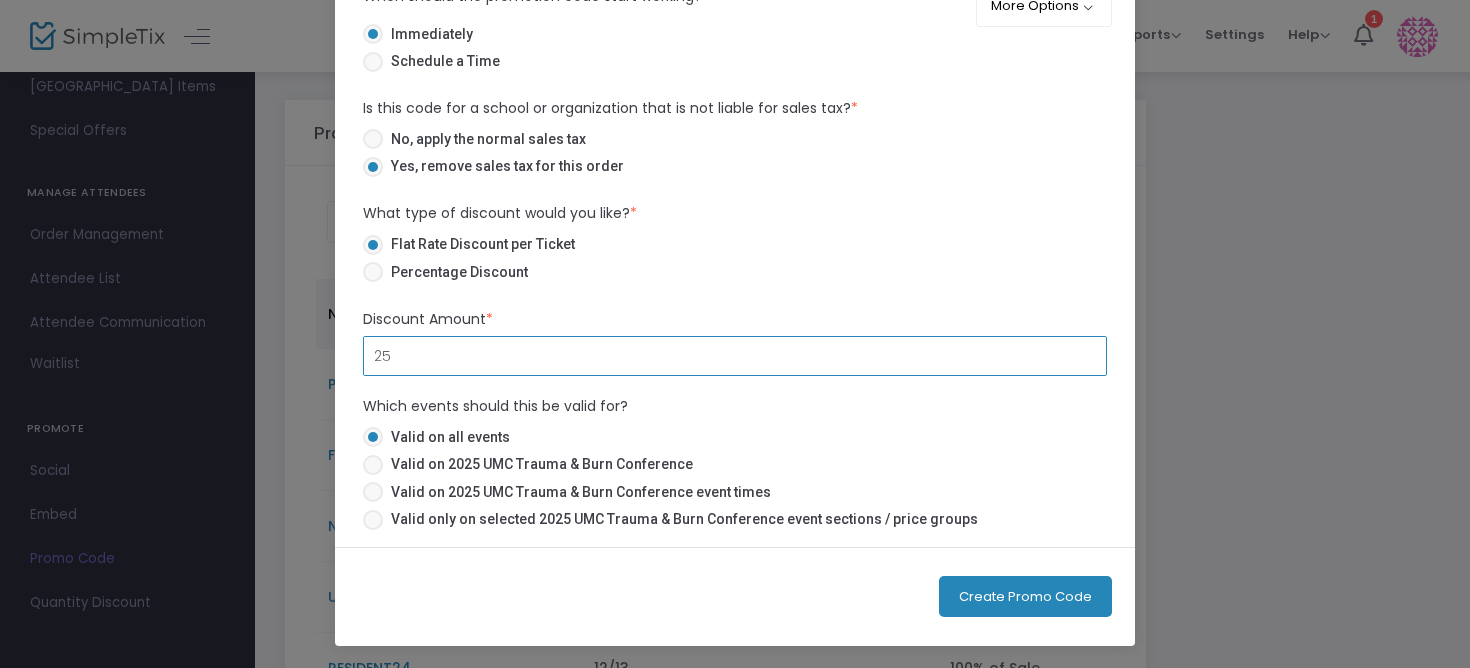 type on "$25.00" 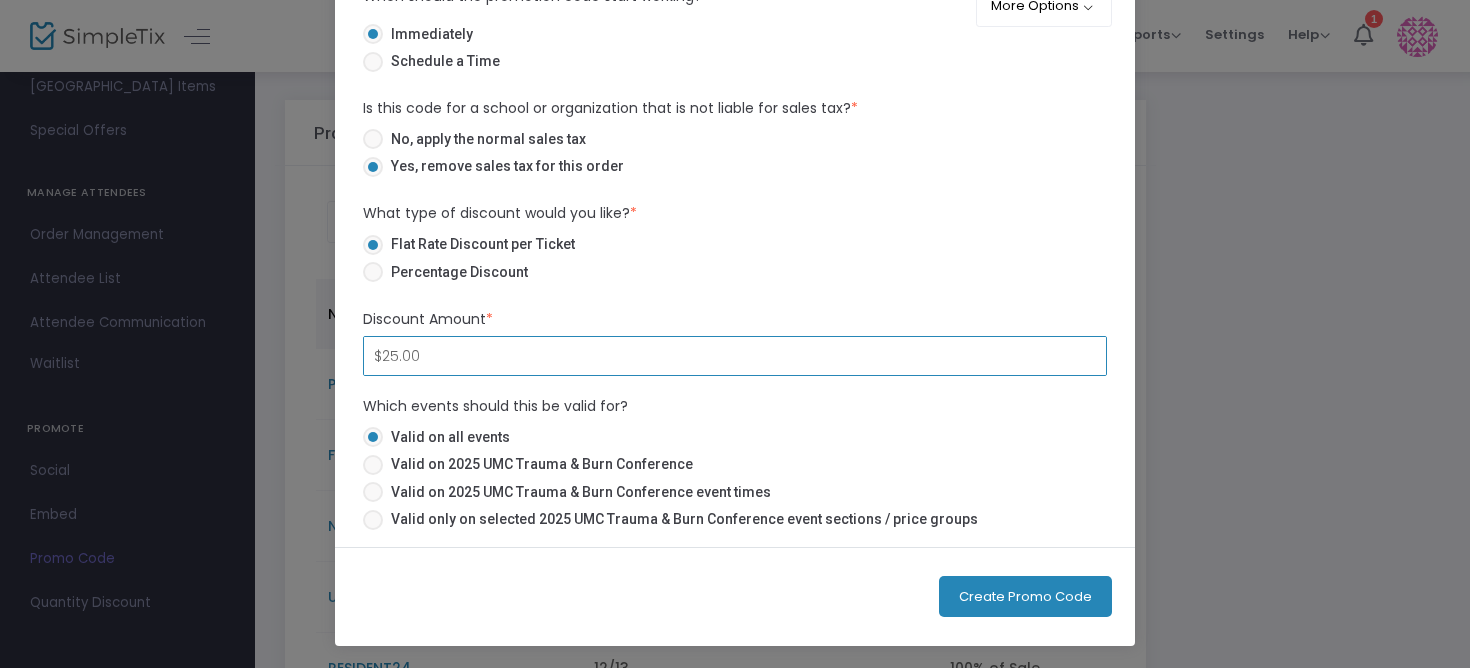 click on "Percentage Discount" at bounding box center (727, 272) 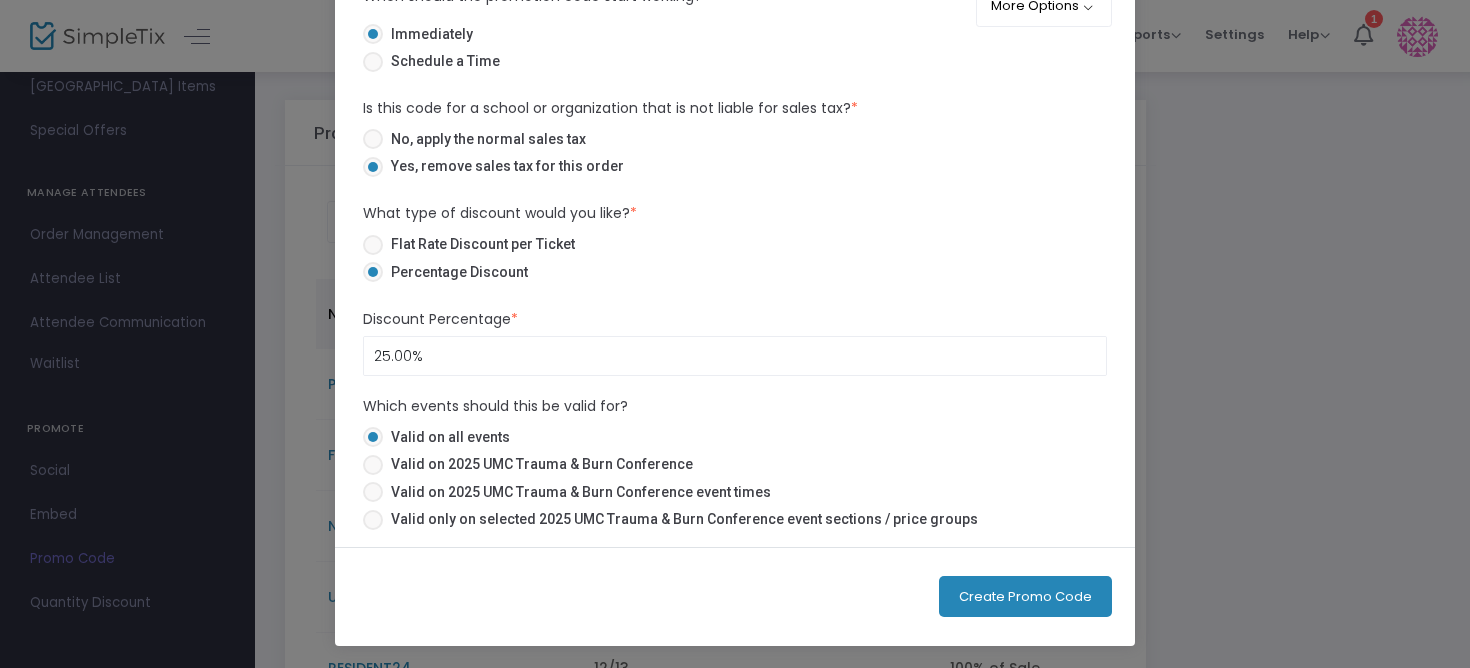 click on "Valid on 2025 UMC Trauma & Burn Conference" at bounding box center (538, 464) 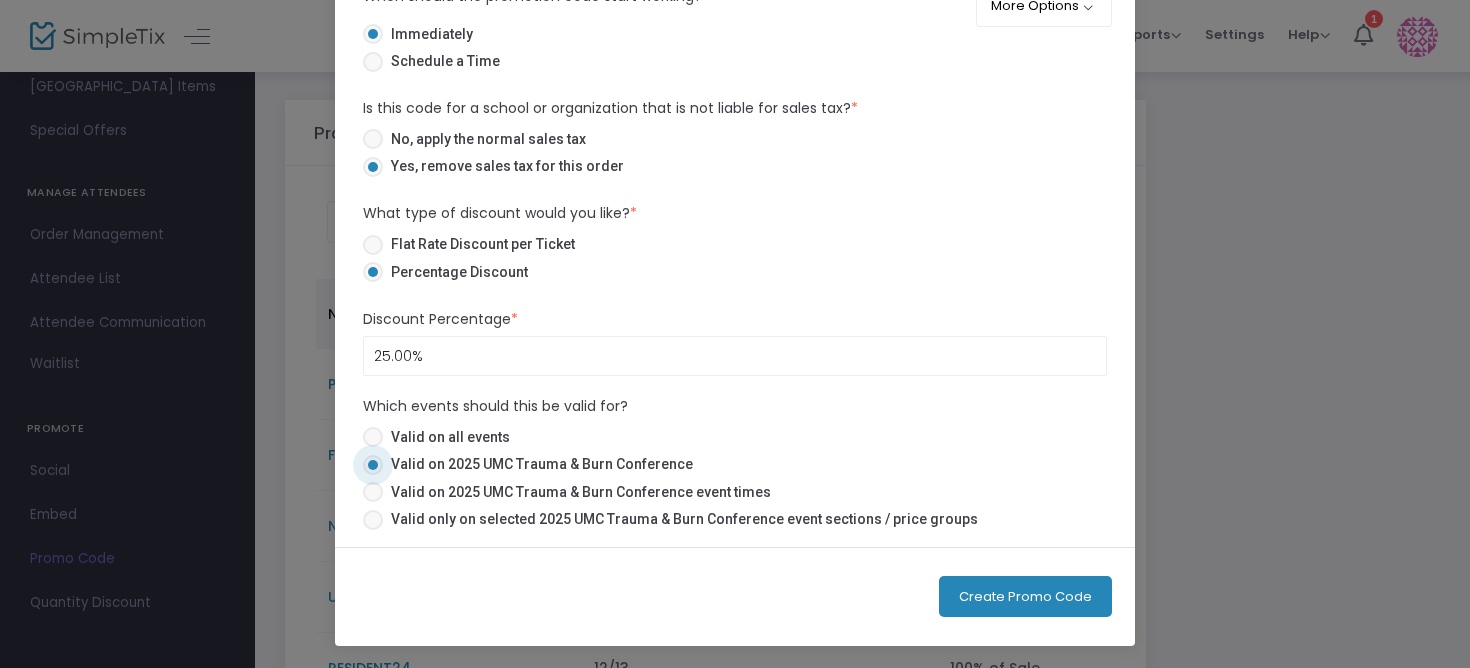 click on "Create Promo Code" 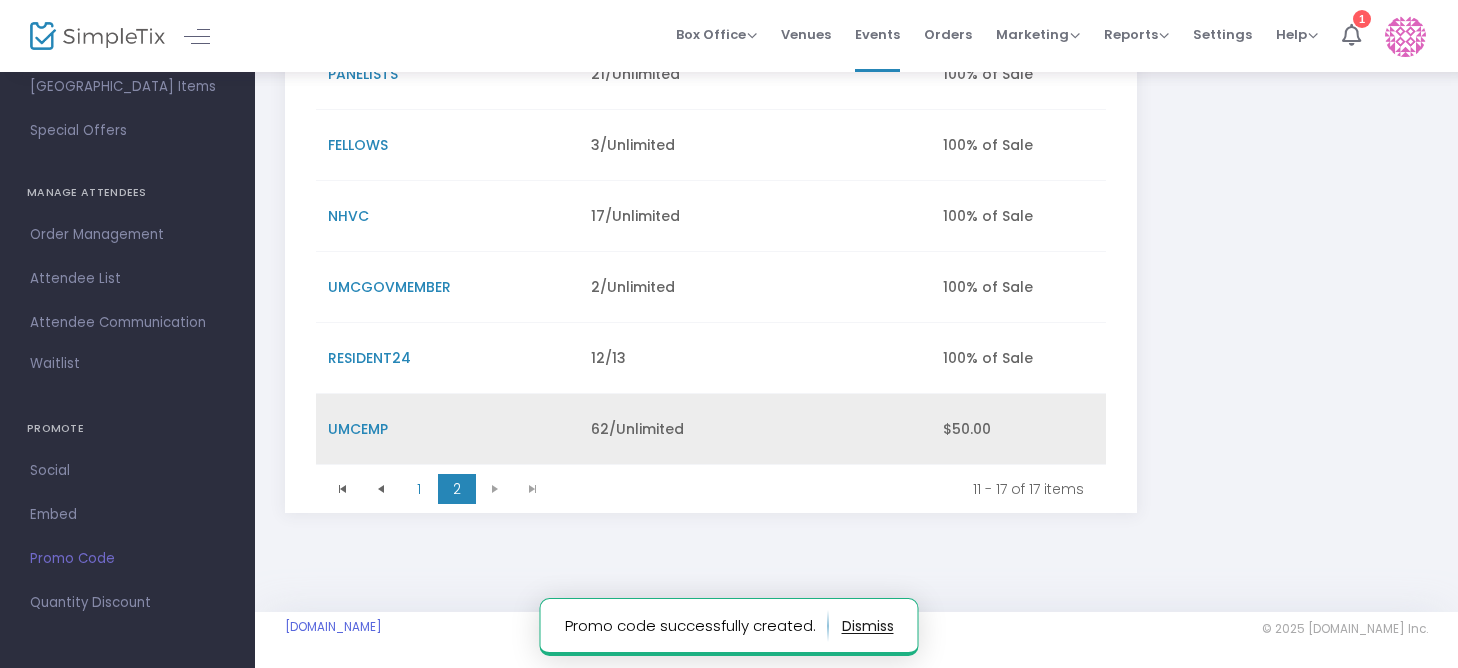 scroll, scrollTop: 385, scrollLeft: 0, axis: vertical 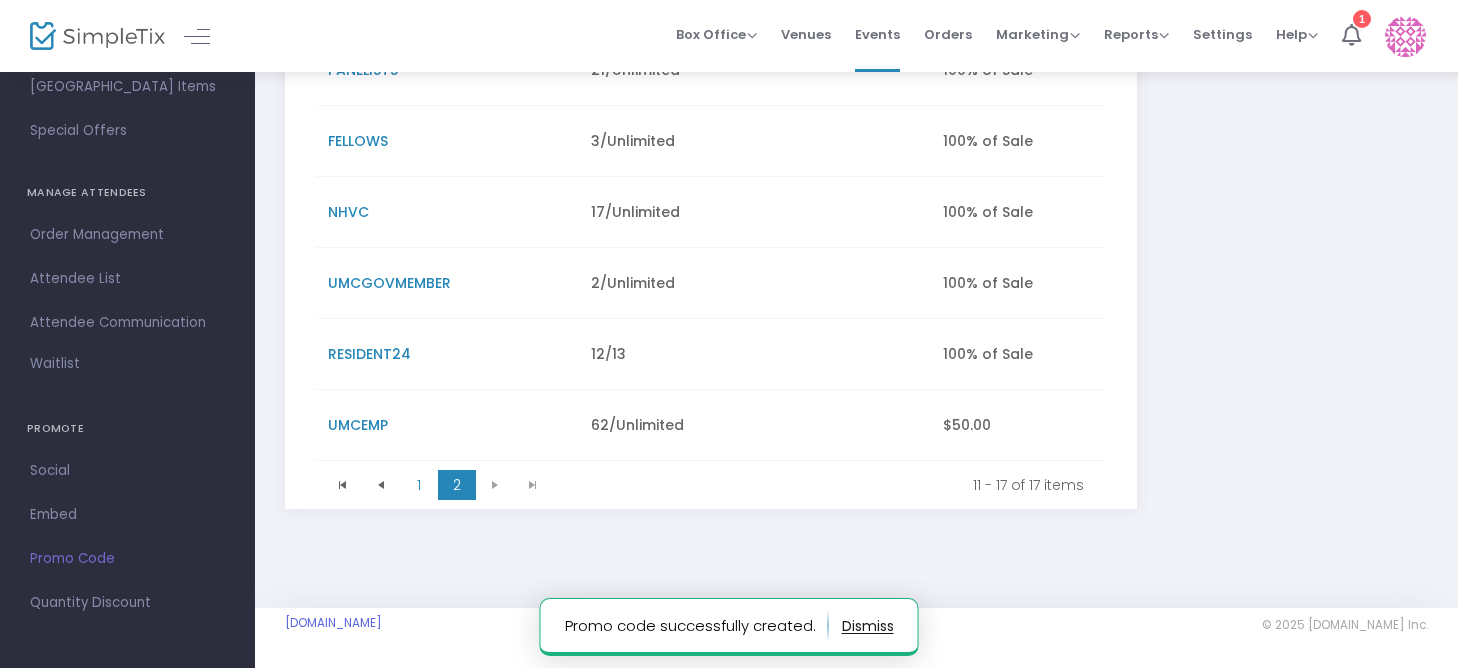 click 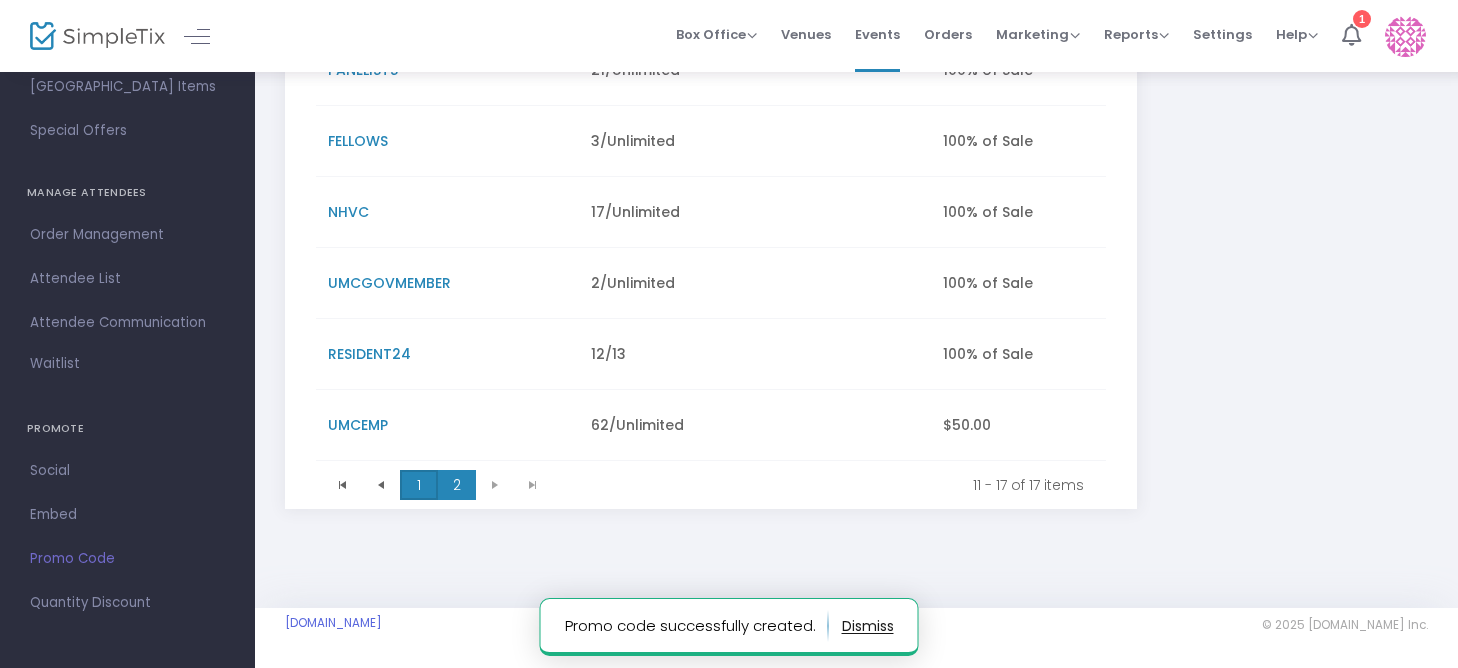 click on "1" 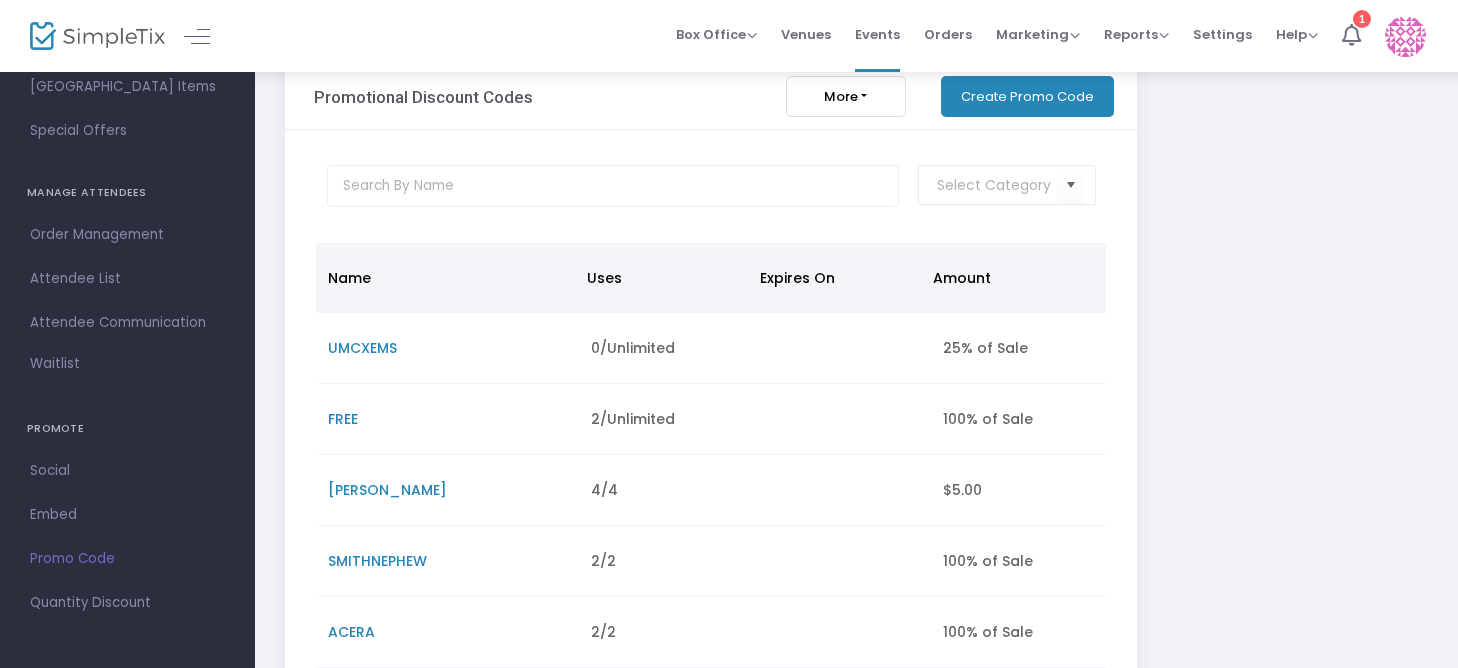 scroll, scrollTop: 0, scrollLeft: 0, axis: both 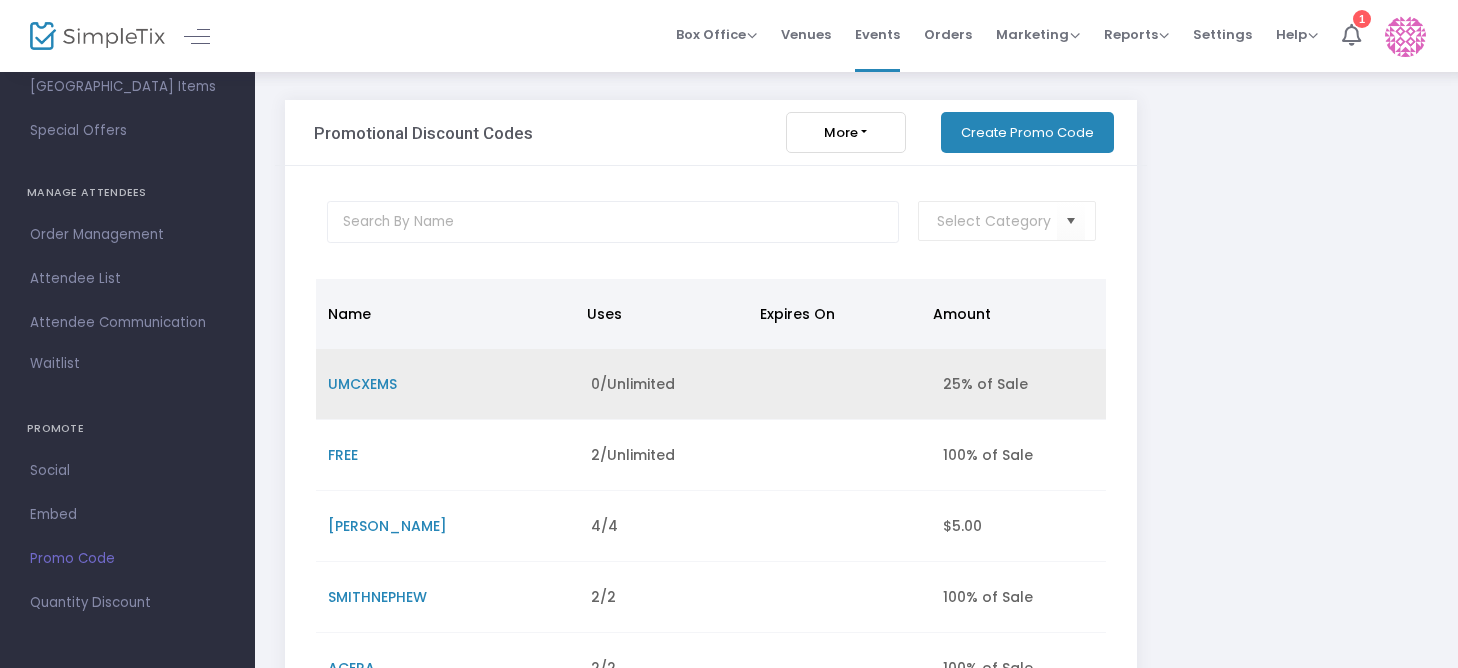 click on "UMCXEMS" 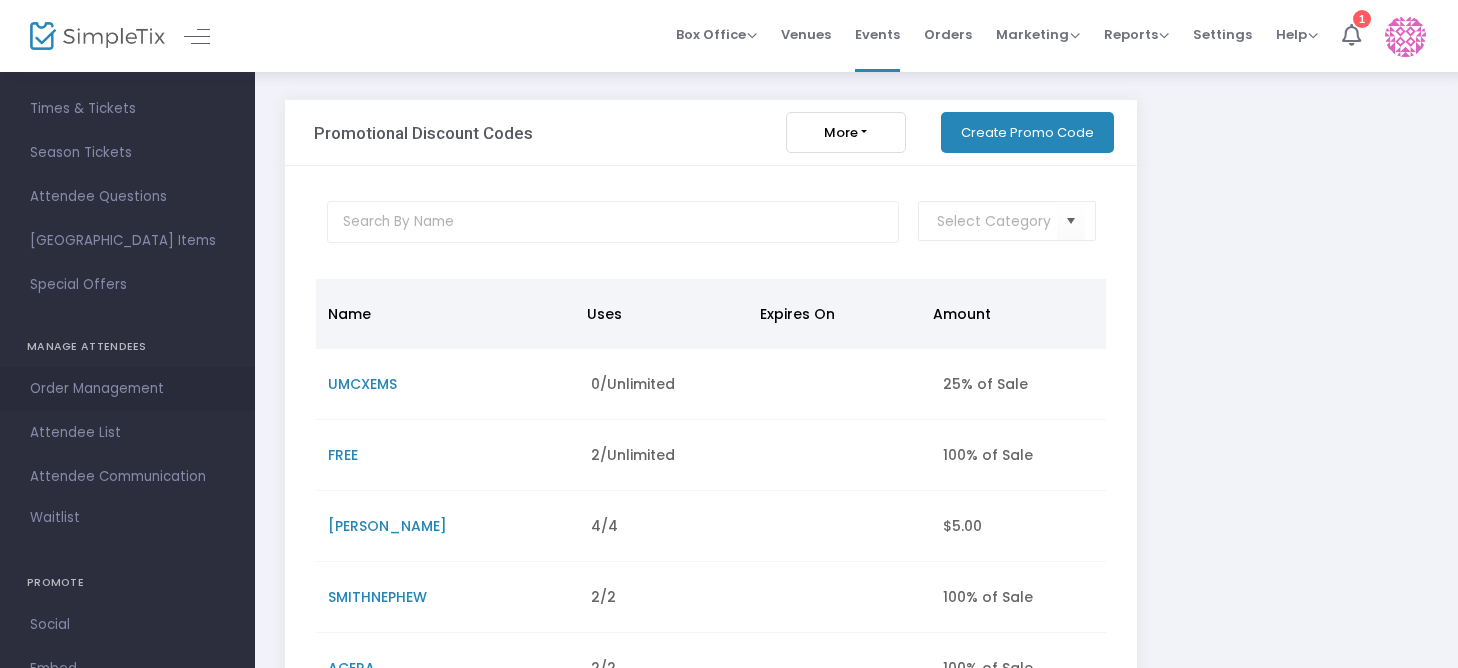 scroll, scrollTop: 0, scrollLeft: 0, axis: both 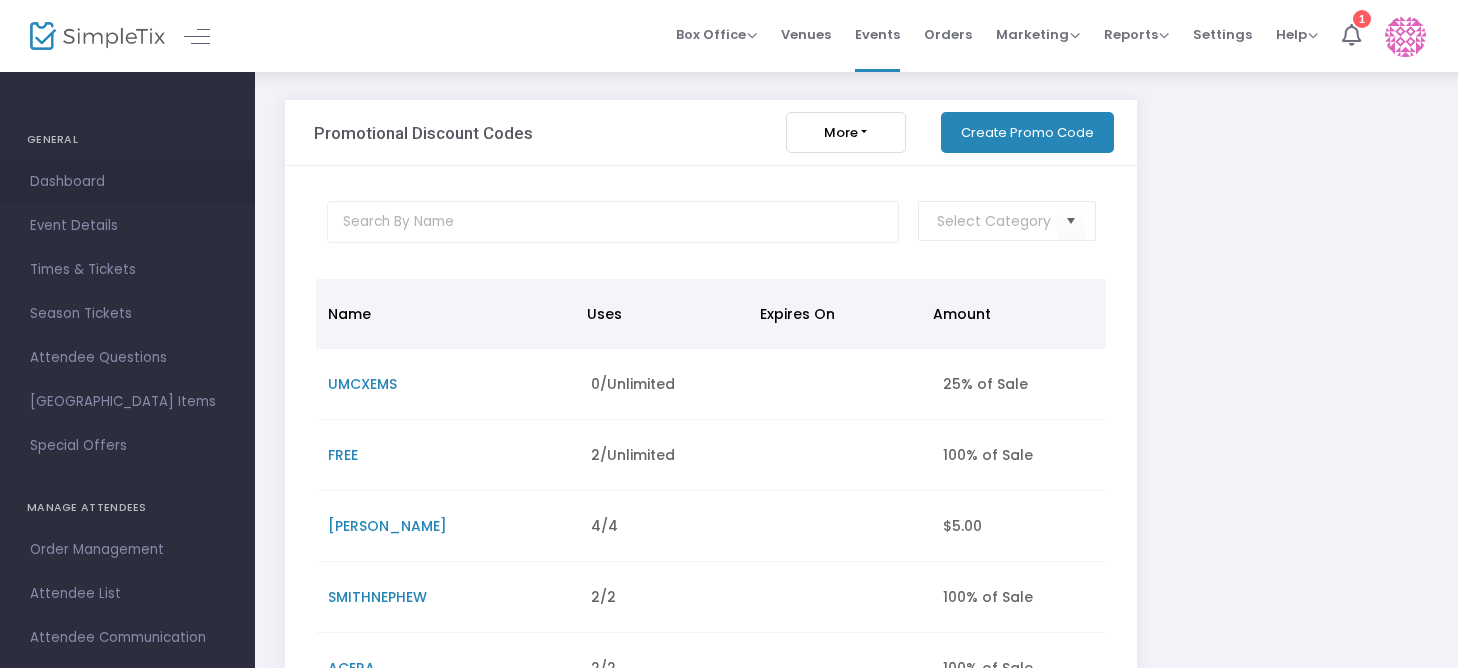 click on "Dashboard" at bounding box center [127, 182] 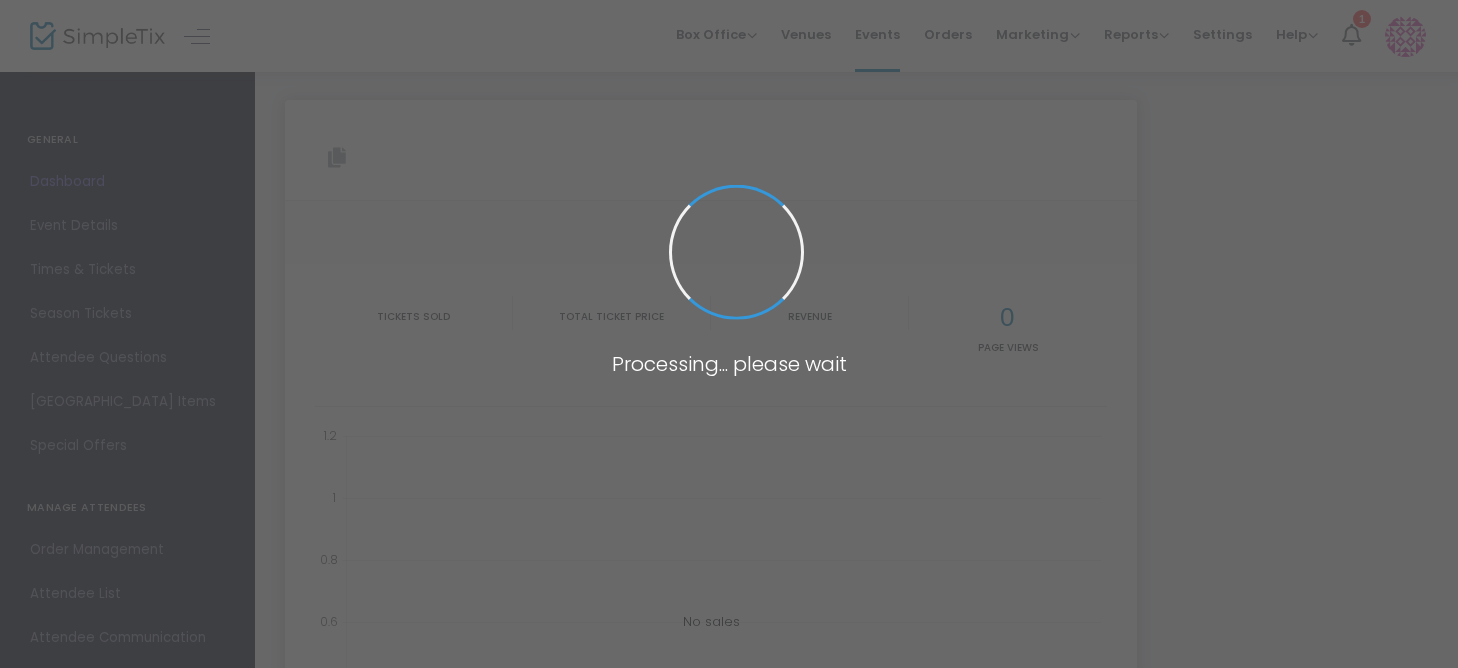 type on "[URL][DOMAIN_NAME]" 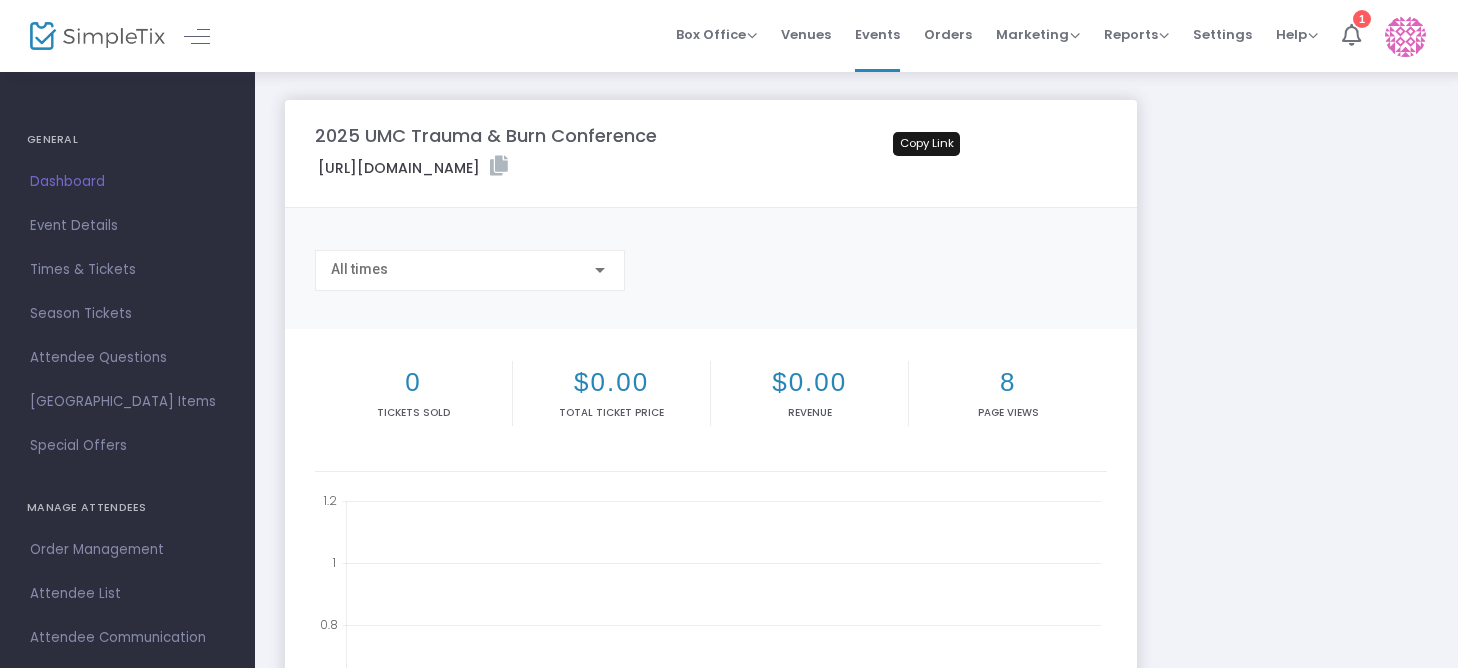 click 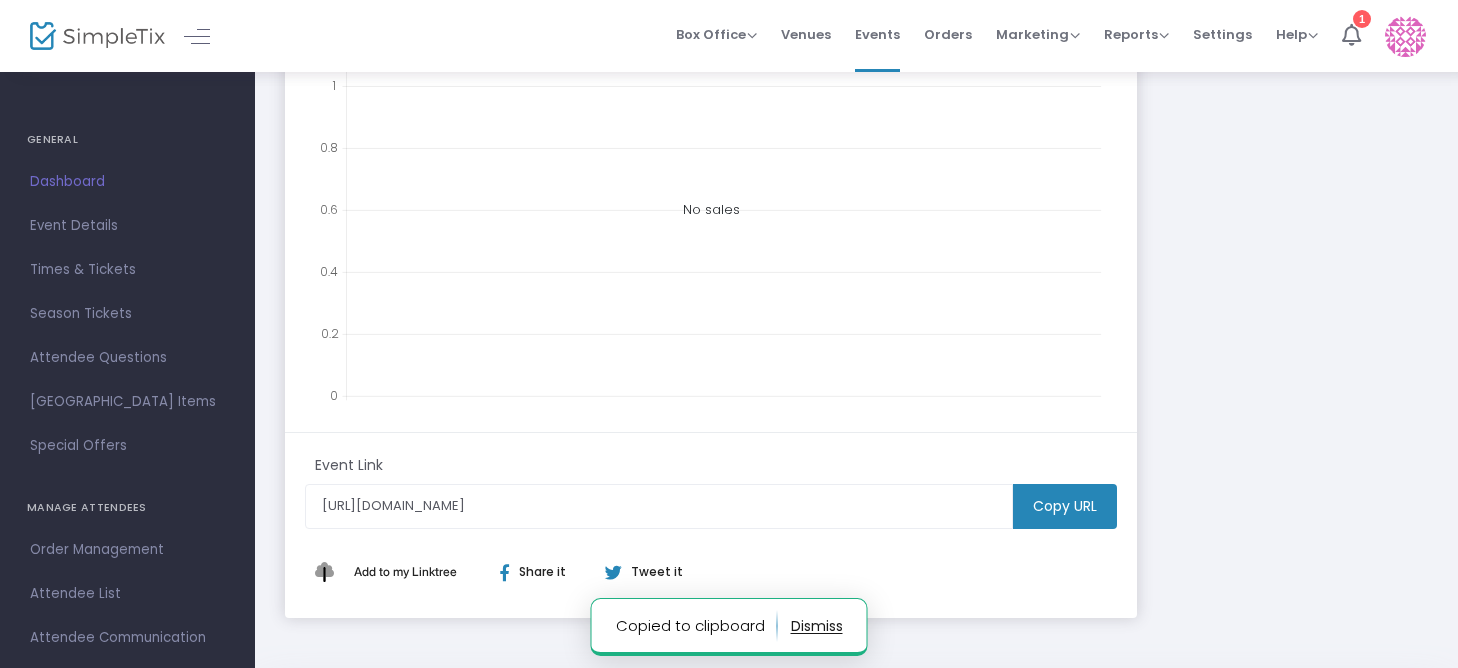 scroll, scrollTop: 557, scrollLeft: 0, axis: vertical 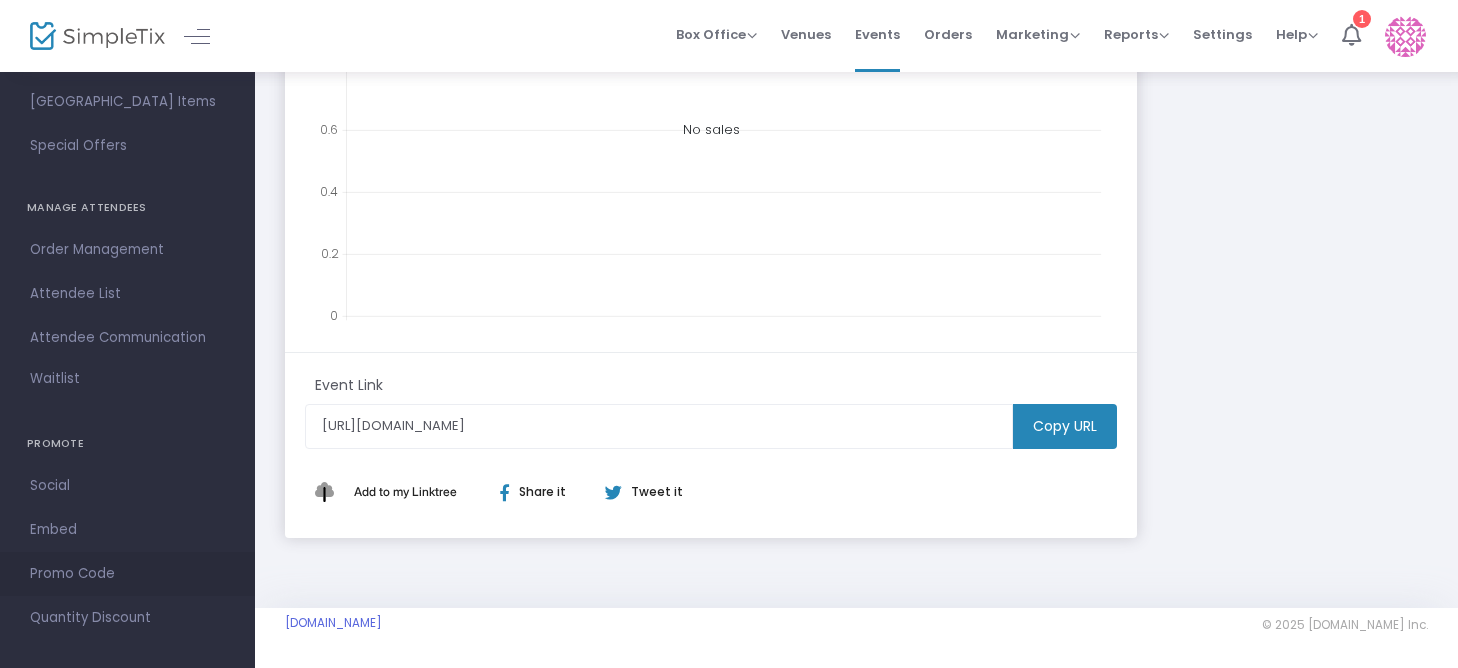 click on "Promo Code" at bounding box center [127, 574] 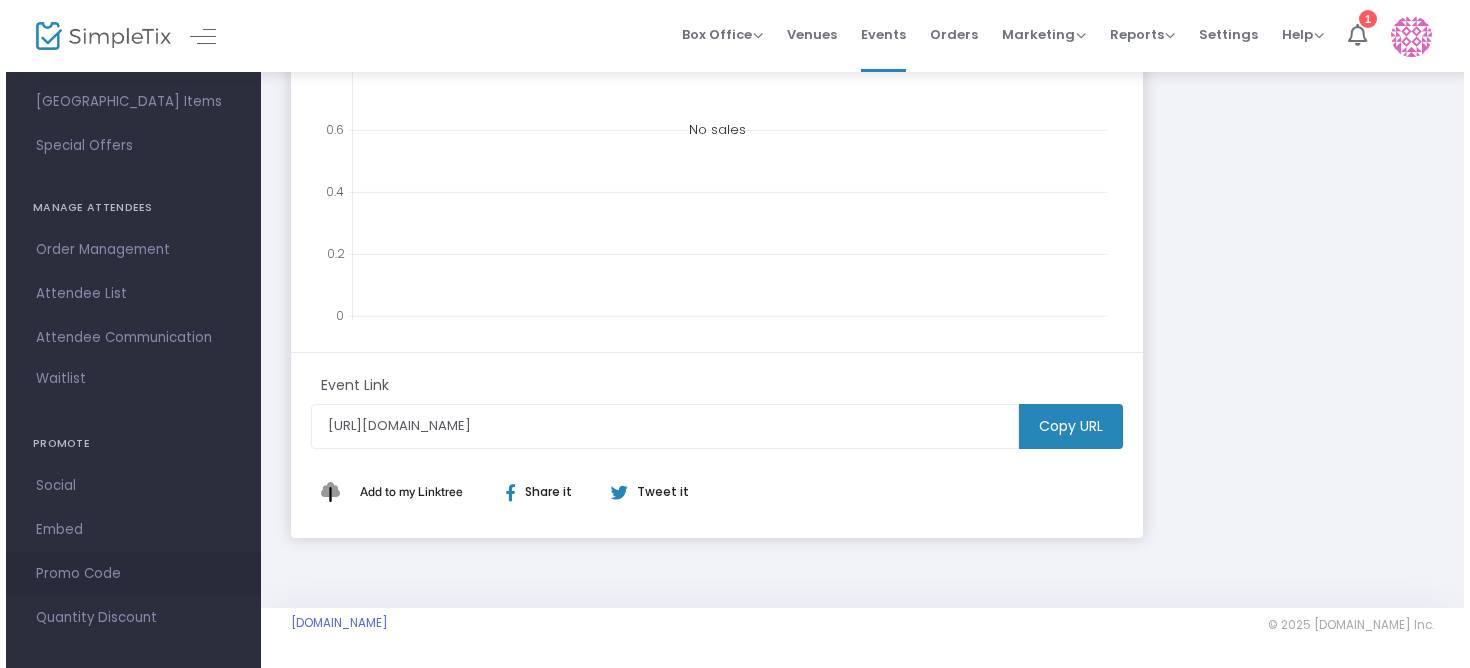 scroll, scrollTop: 0, scrollLeft: 0, axis: both 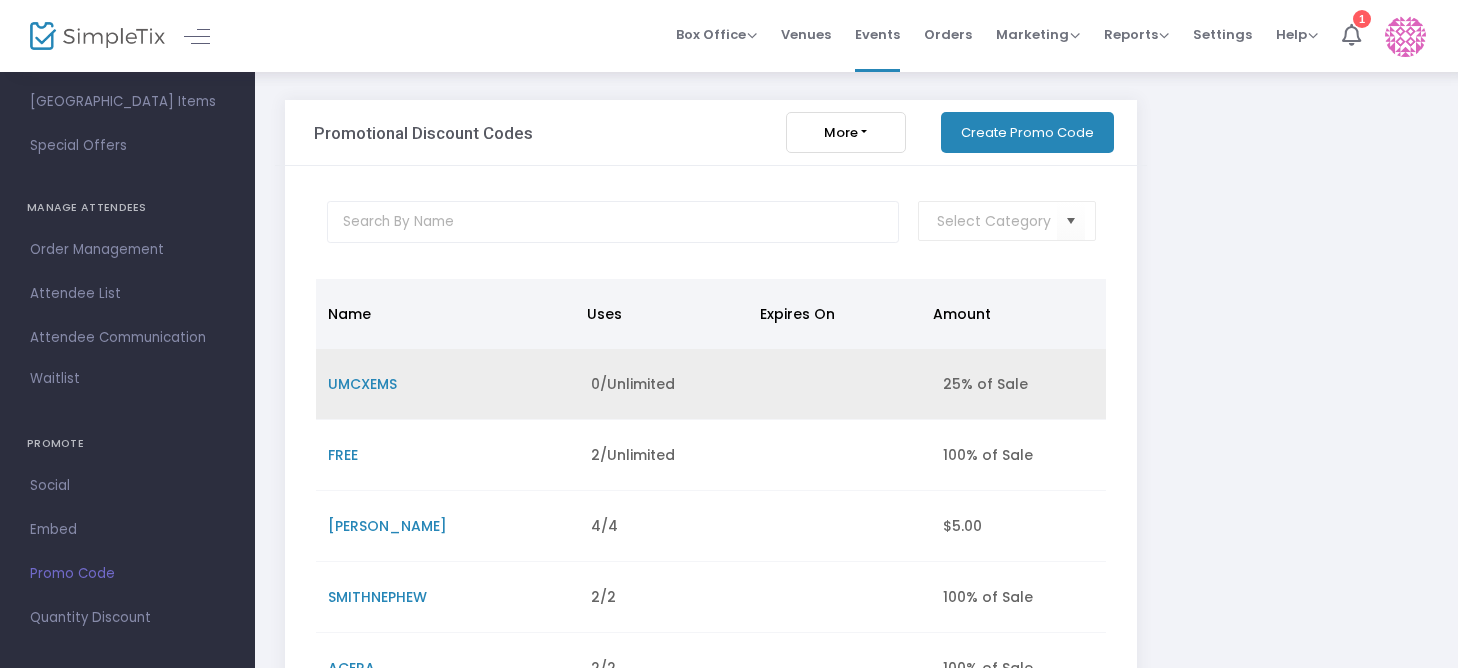click 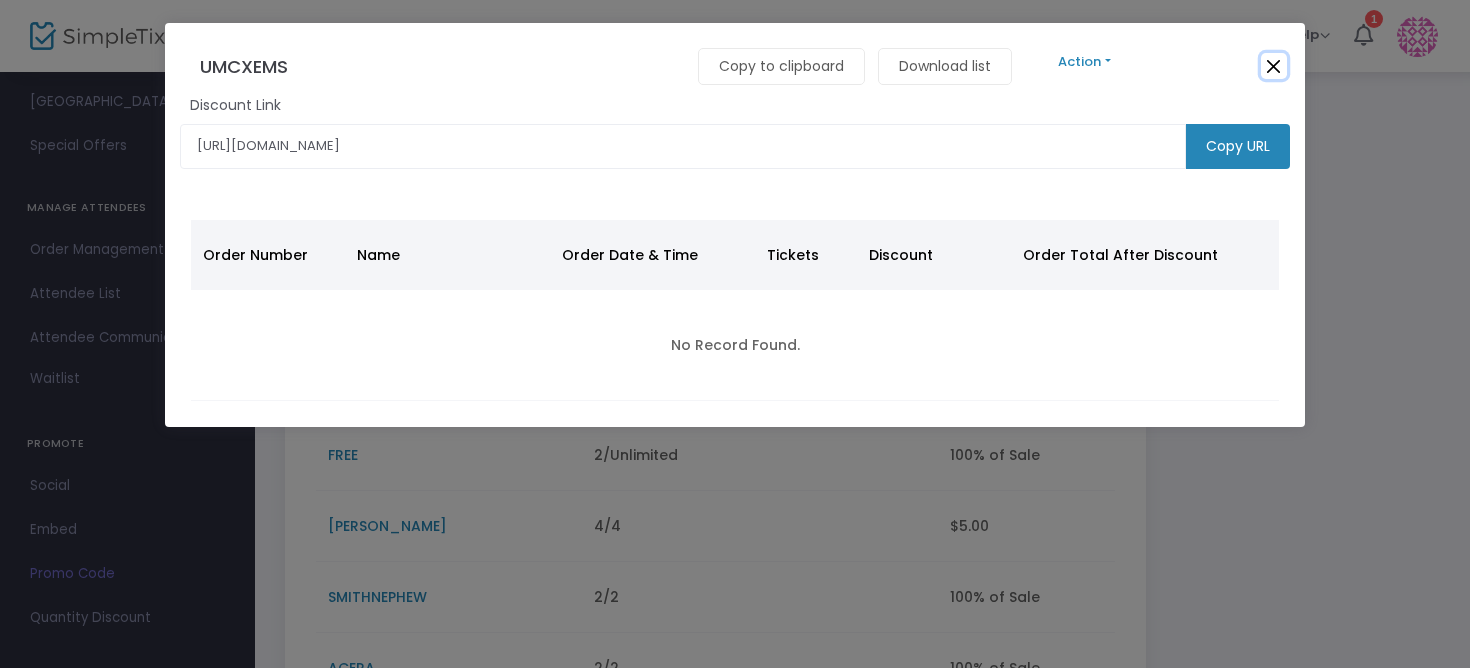click 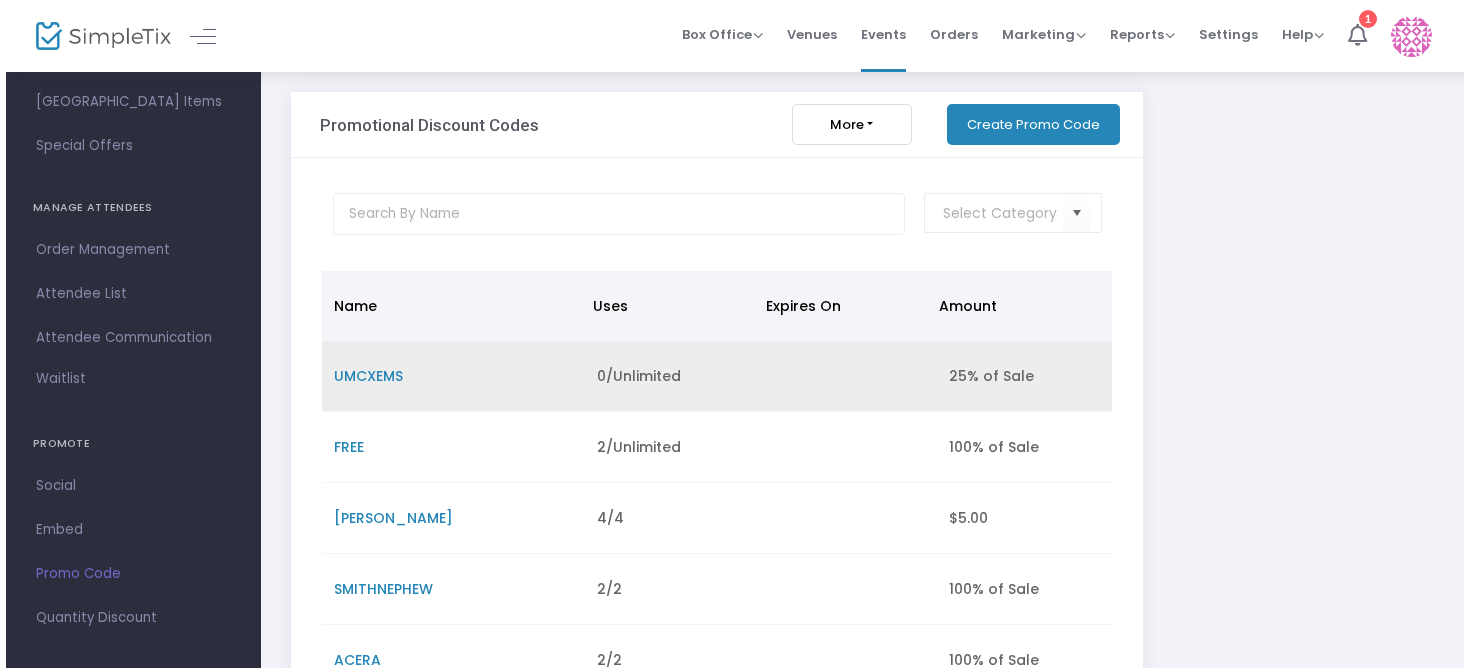 scroll, scrollTop: 0, scrollLeft: 0, axis: both 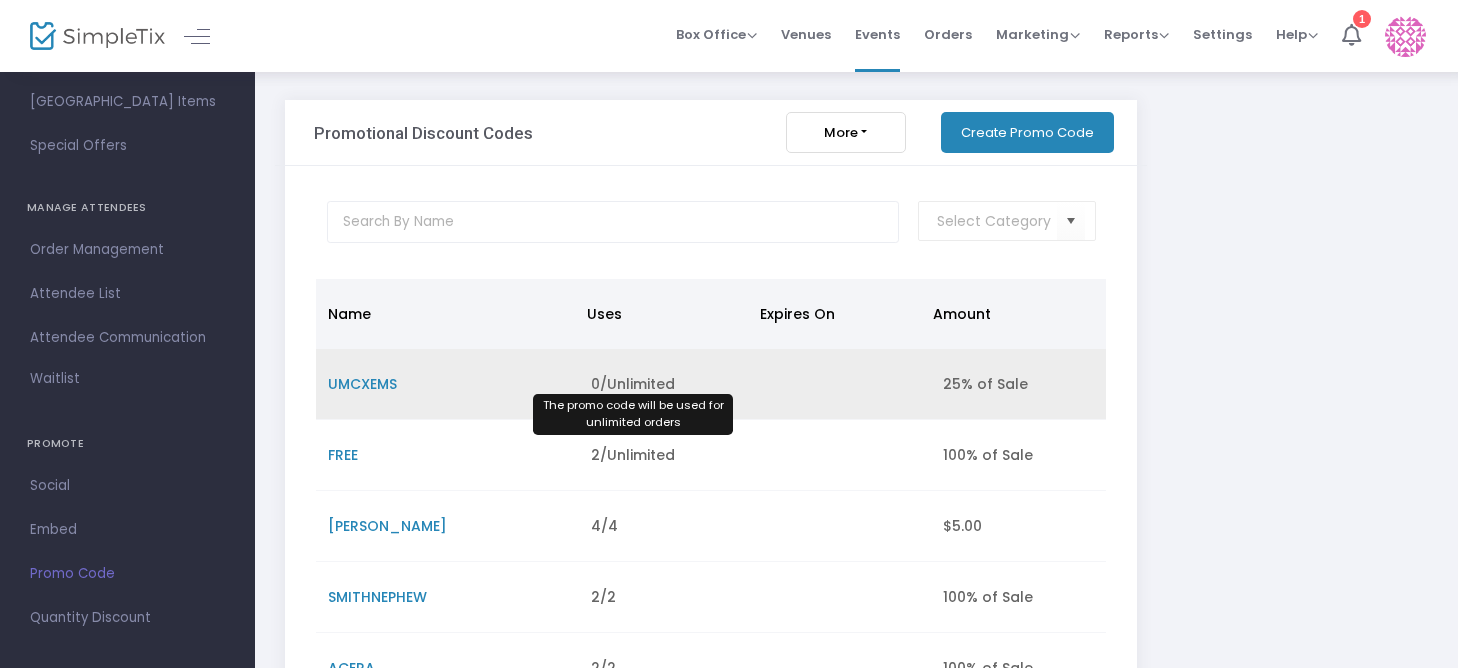 click on "0/Unlimited" 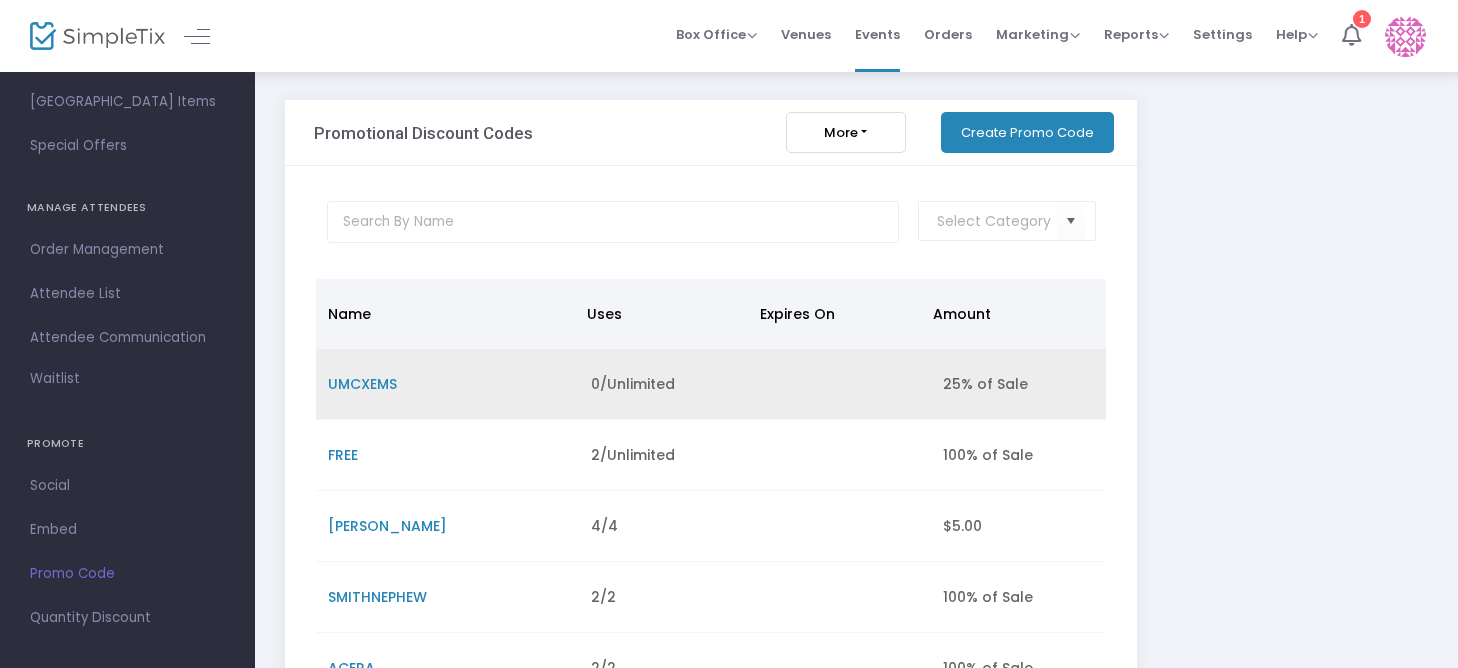 click on "UMCXEMS" 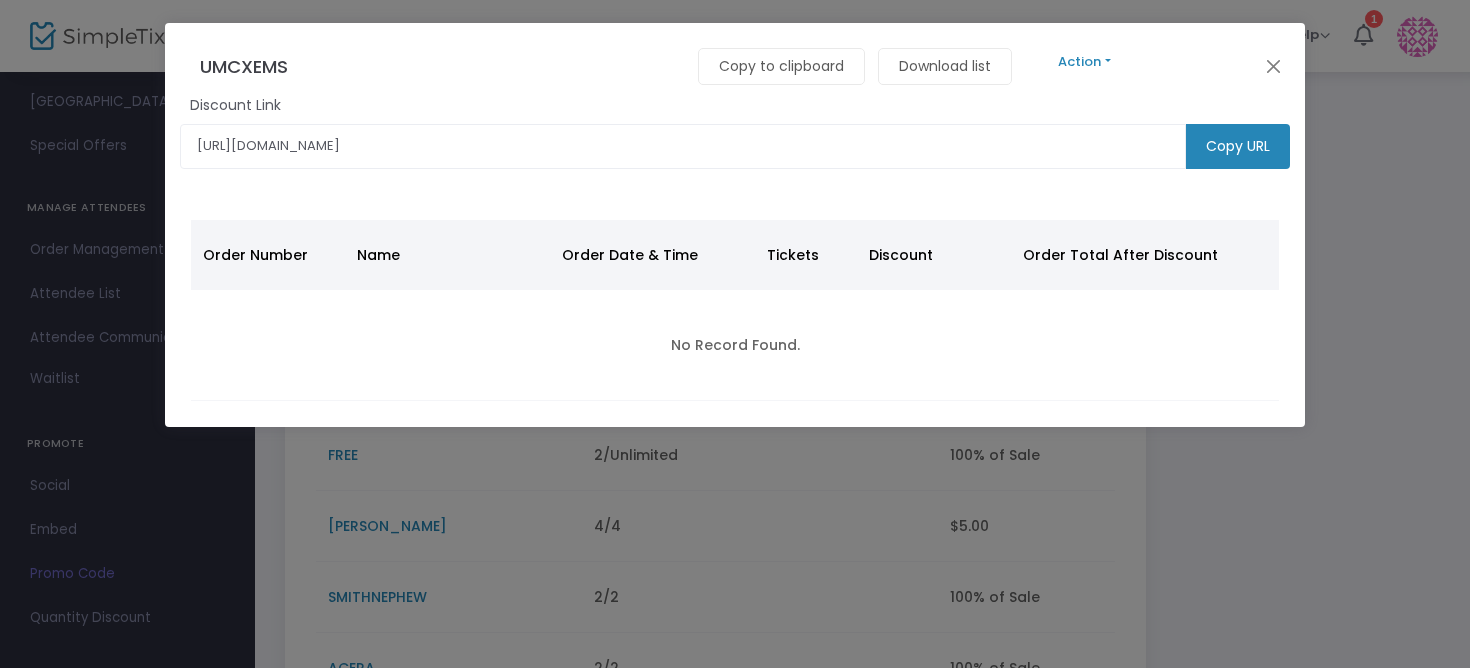 click on "Action" 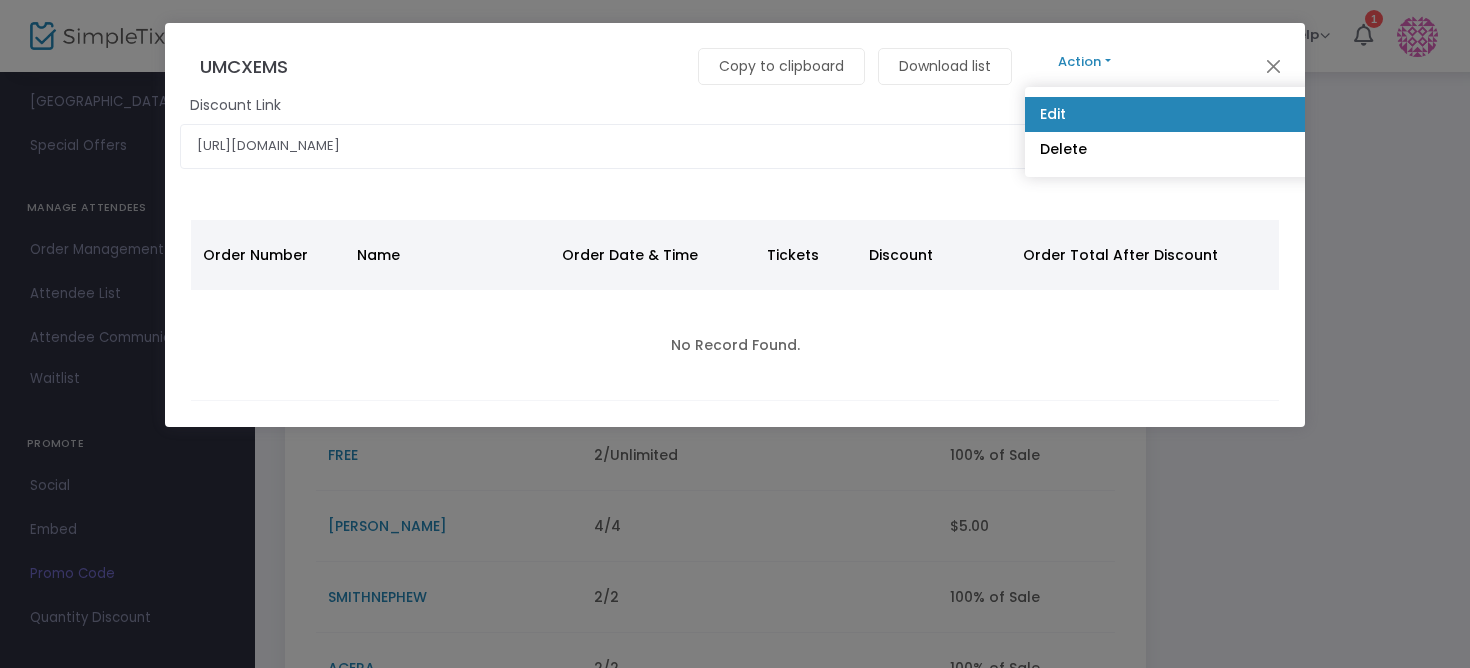 click on "Edit" 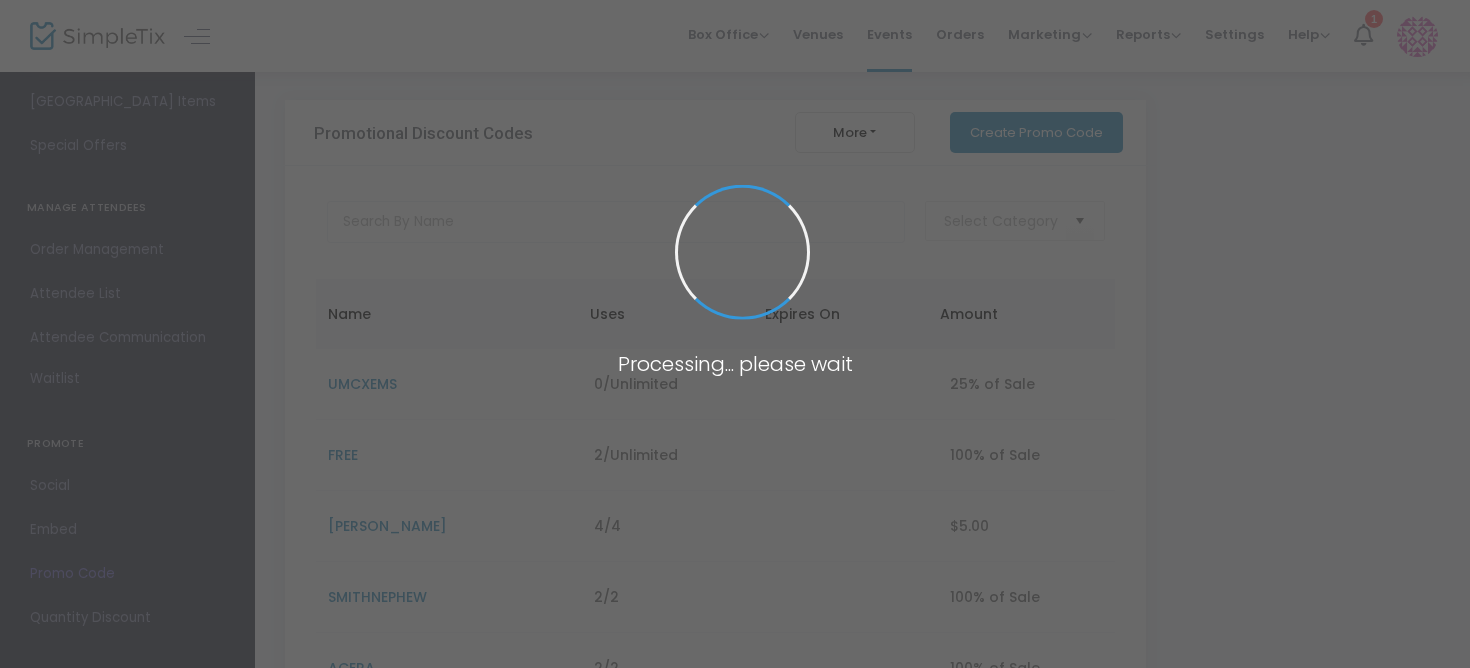 scroll, scrollTop: 0, scrollLeft: 0, axis: both 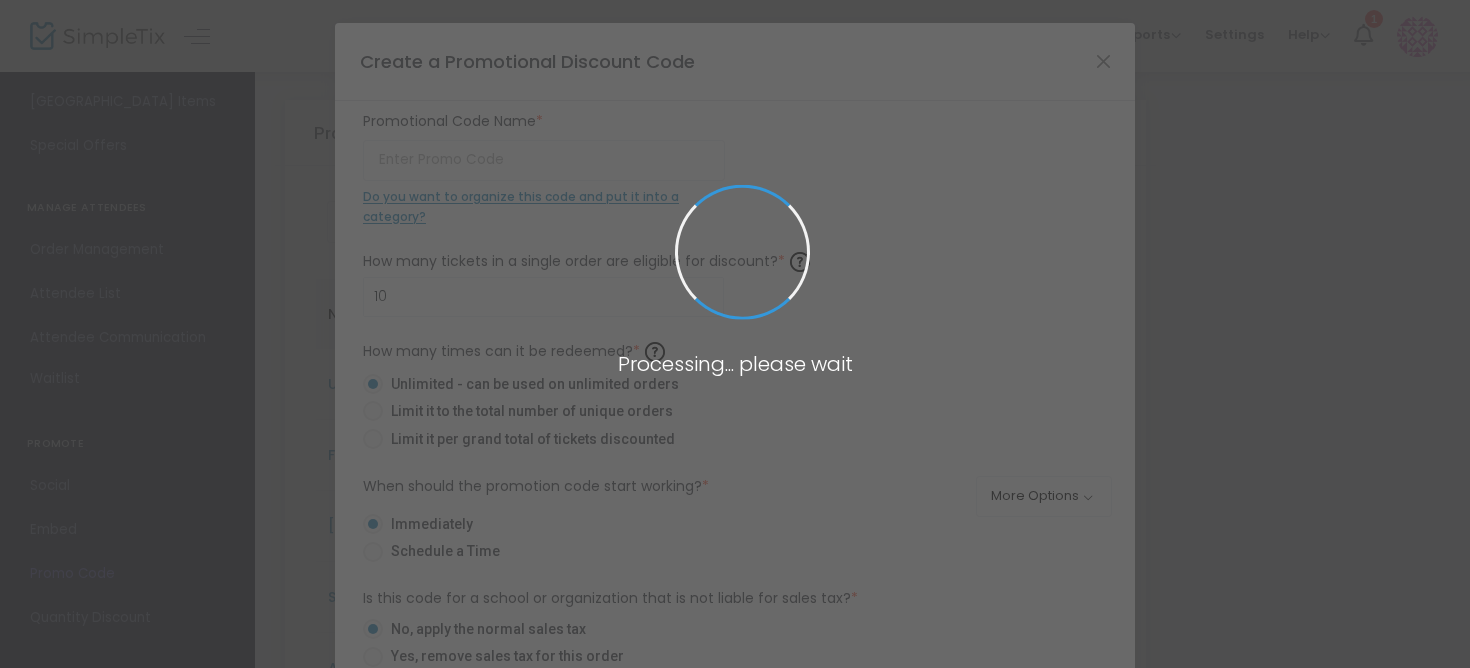 type on "UMCXEMS" 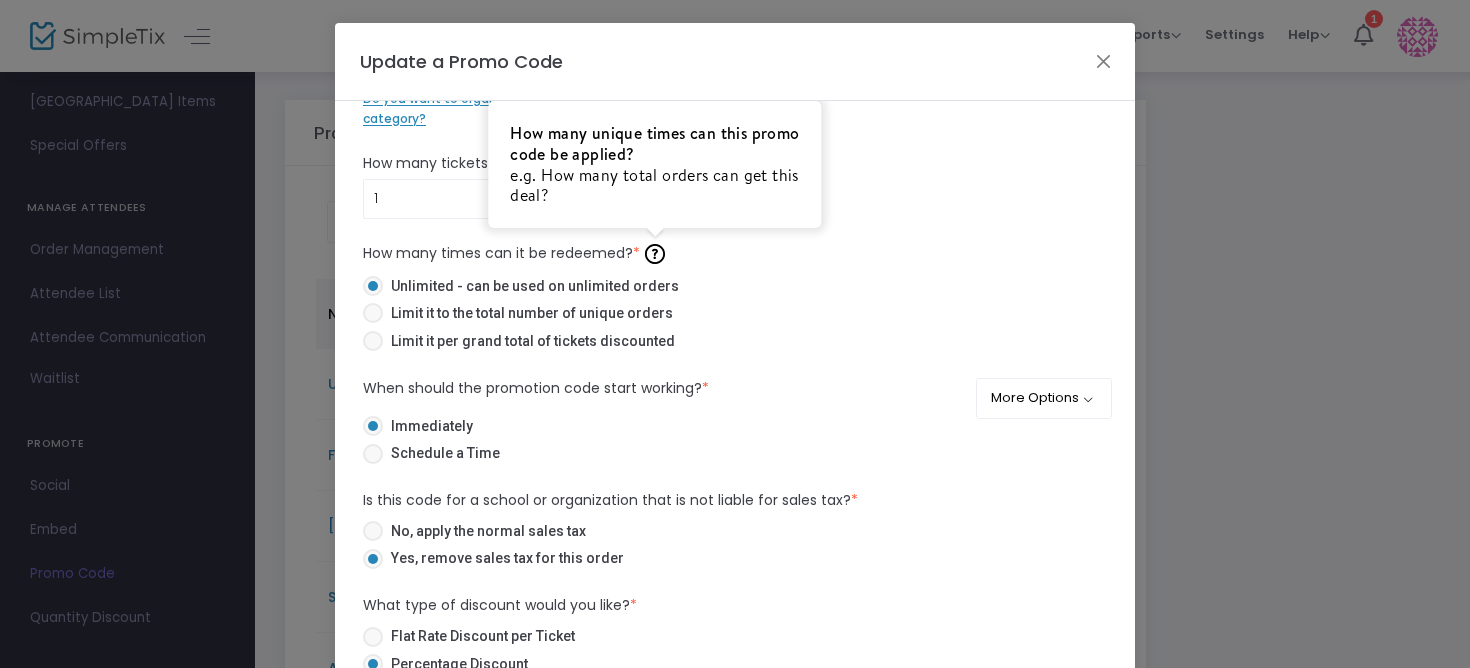 scroll, scrollTop: 241, scrollLeft: 0, axis: vertical 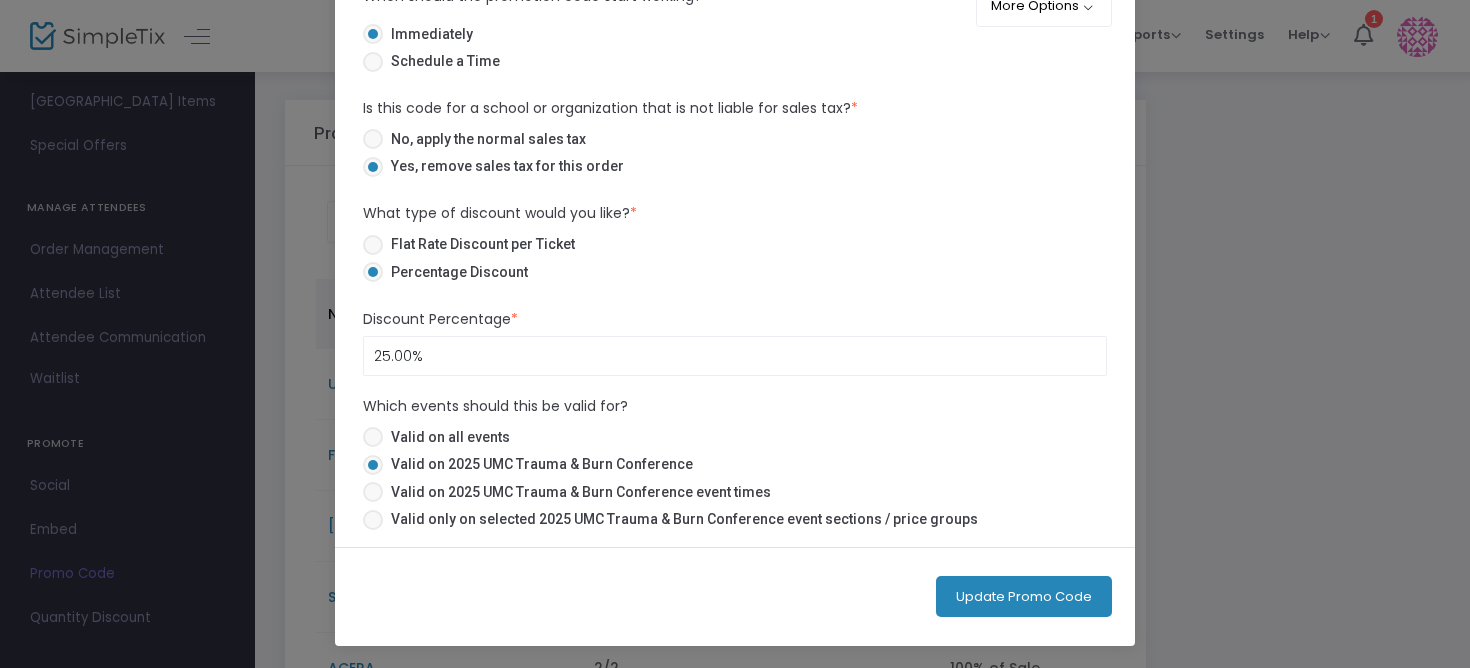 click on "Discount Percentage  * 25.00%  Discount is required." 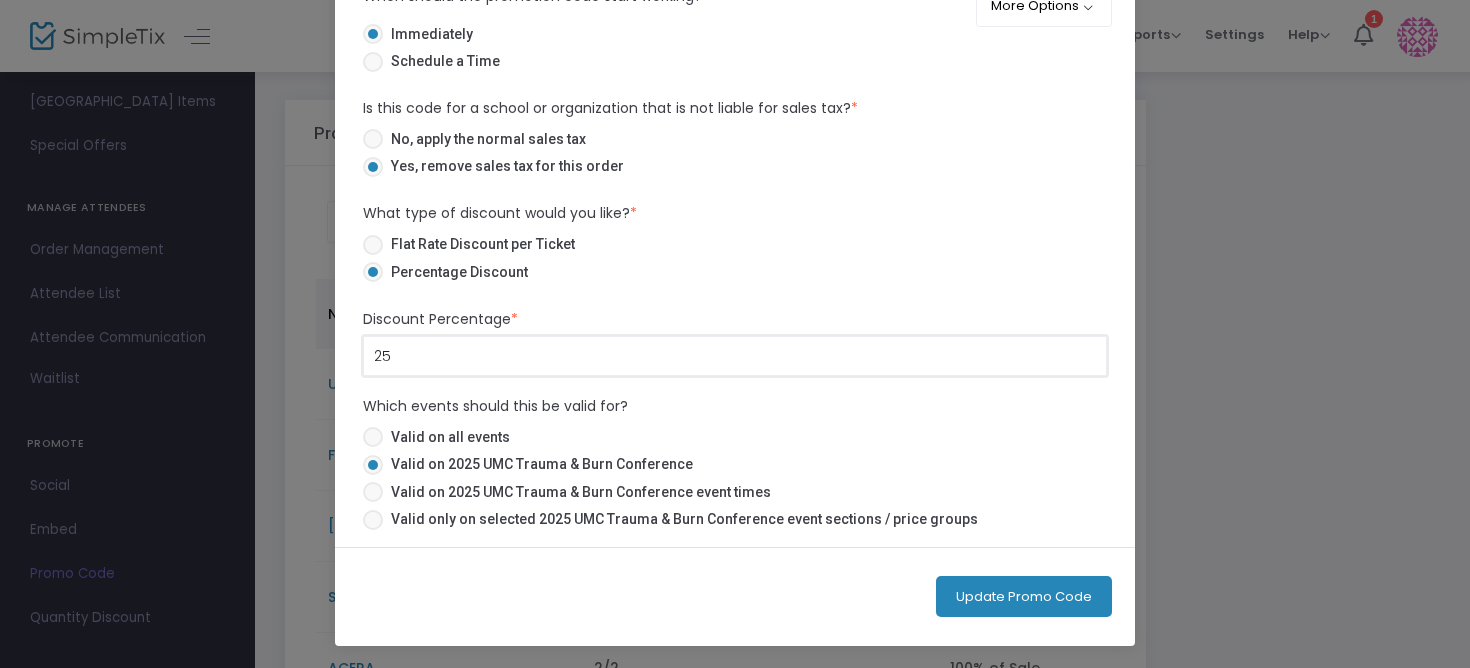 click on "25" at bounding box center (735, 356) 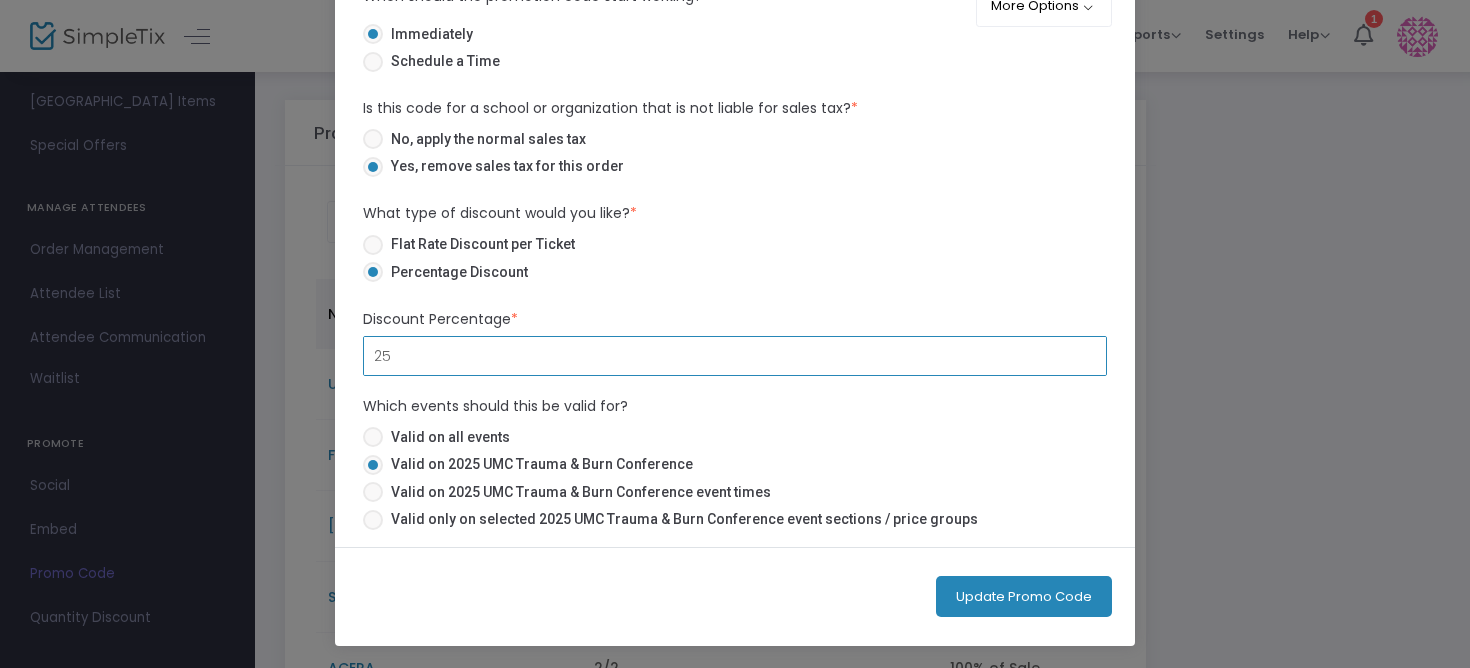 drag, startPoint x: 502, startPoint y: 351, endPoint x: 339, endPoint y: 351, distance: 163 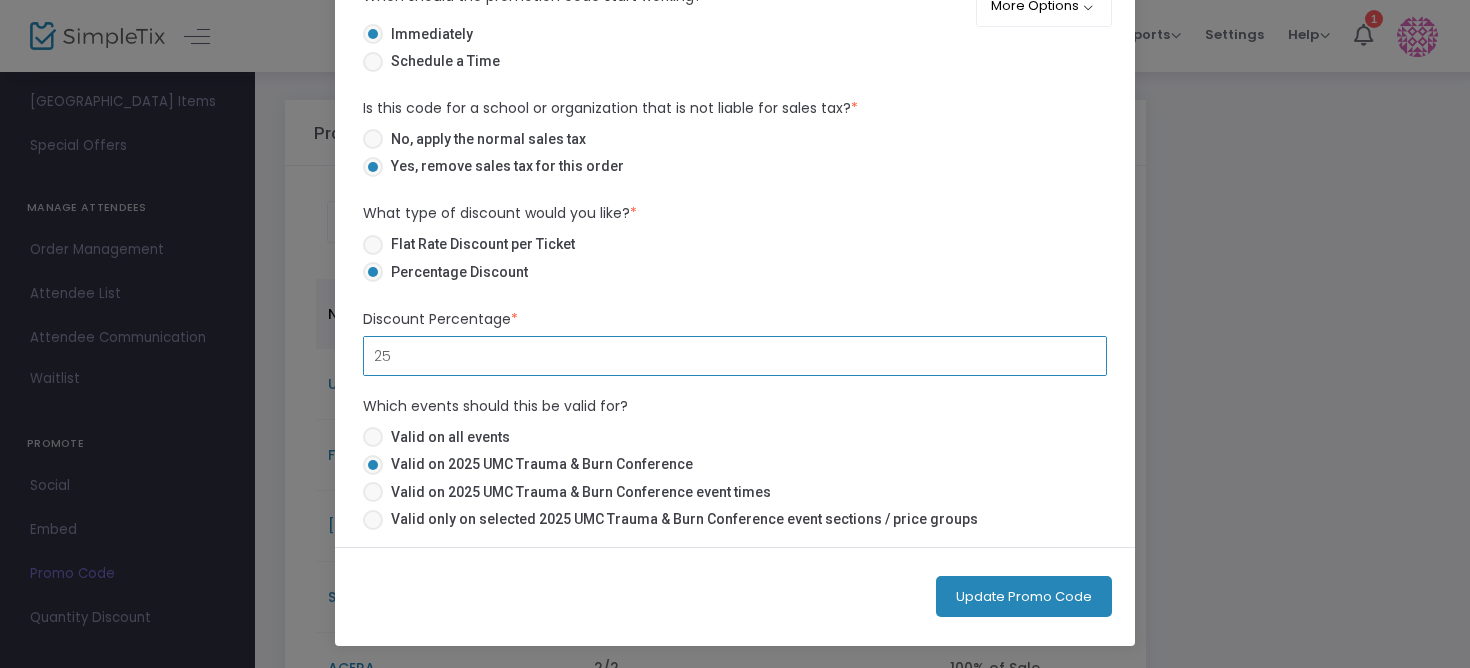 click on "25" at bounding box center (735, 356) 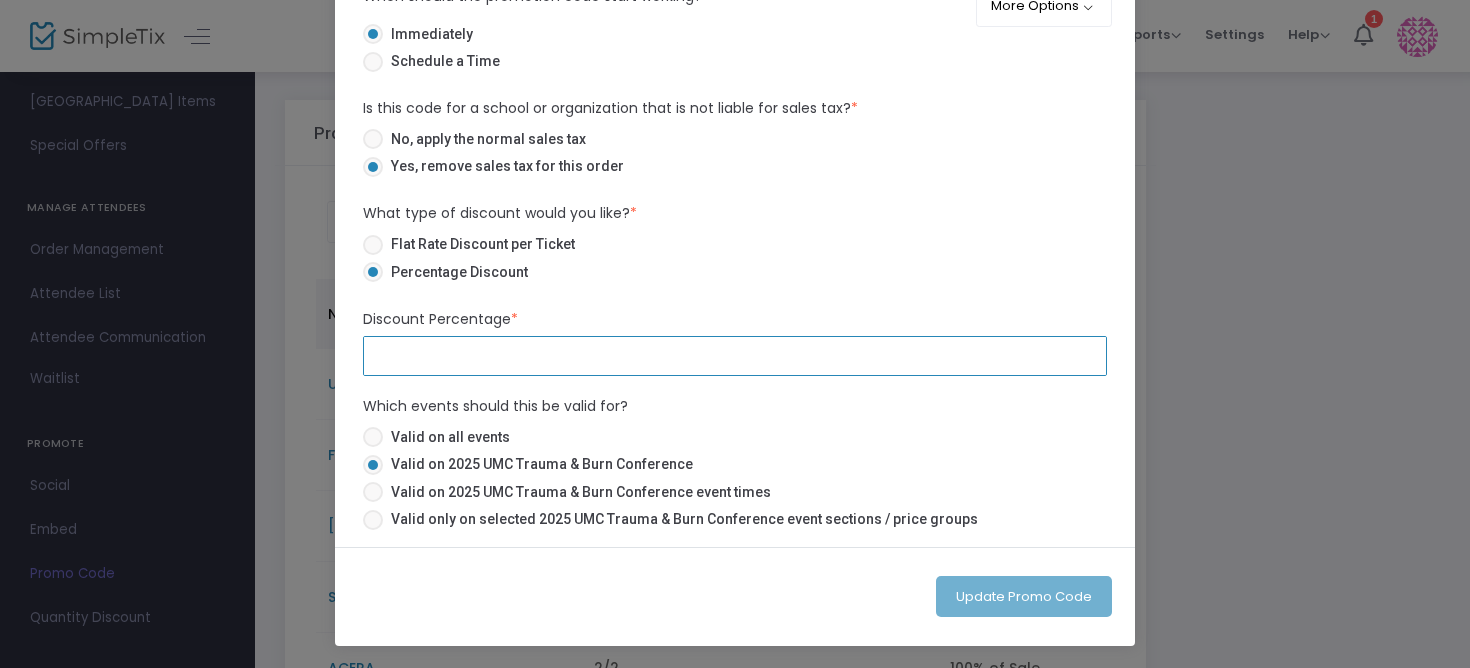 type on "0.00%" 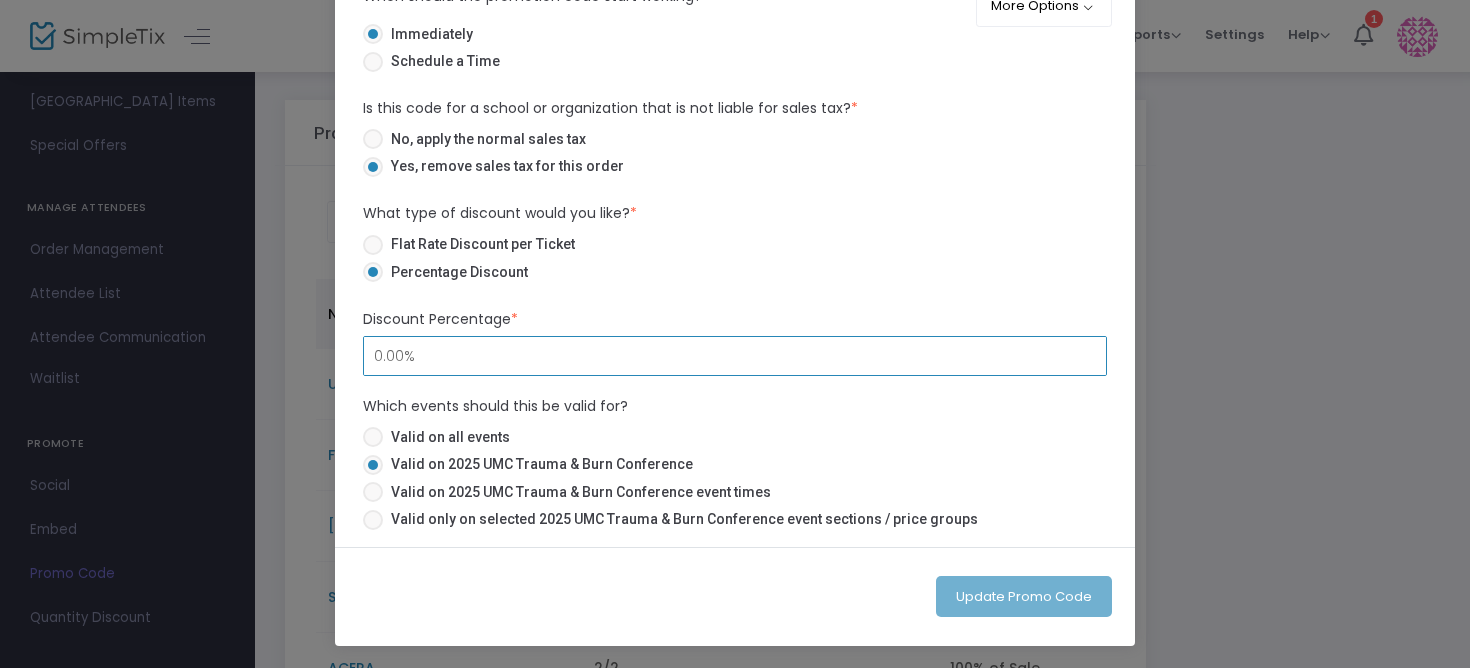 click on "UMCXEMS Promotional Code Name  *  Do you want to organize this code and put it into a category?  1 How many tickets in a single order are eligible for discount?  *  Ticket order count is required.   How many times can it be redeemed?  *    Unlimited - can be used on unlimited orders     Limit it to the total number of unique orders     Limit it per grand total of tickets discounted  When should the promotion code start working?  *  More Options    Immediately   Schedule a Time  Is this code for a school or organization that is not liable for sales tax?  *   No, apply the normal sales tax   Yes, remove sales tax for this order  What type of discount would you like?  *   Flat Rate Discount per Ticket   Percentage Discount Discount Percentage  * 0.00%  Discount is required.  Which events should this be valid for?   Valid on all events   Valid on 2025 UMC Trauma & Burn Conference   Valid on 2025 UMC Trauma & Burn Conference event times" 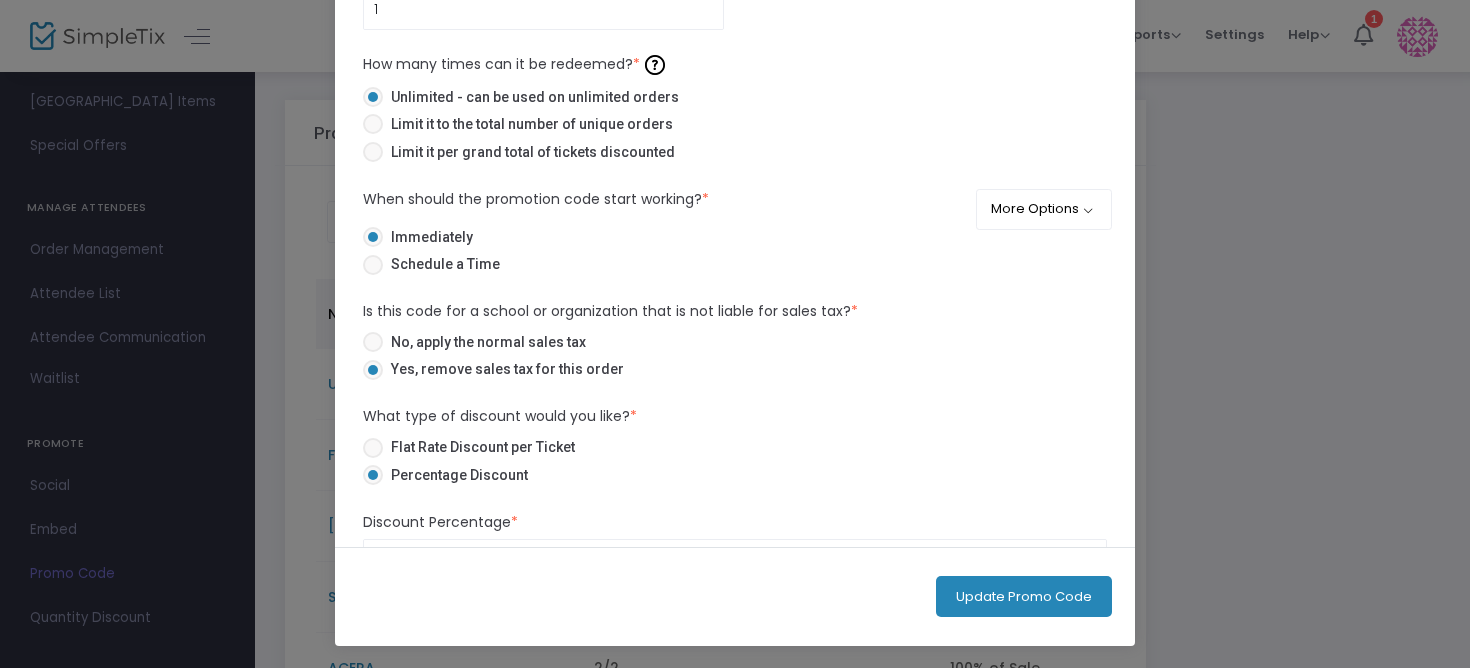 scroll, scrollTop: 0, scrollLeft: 0, axis: both 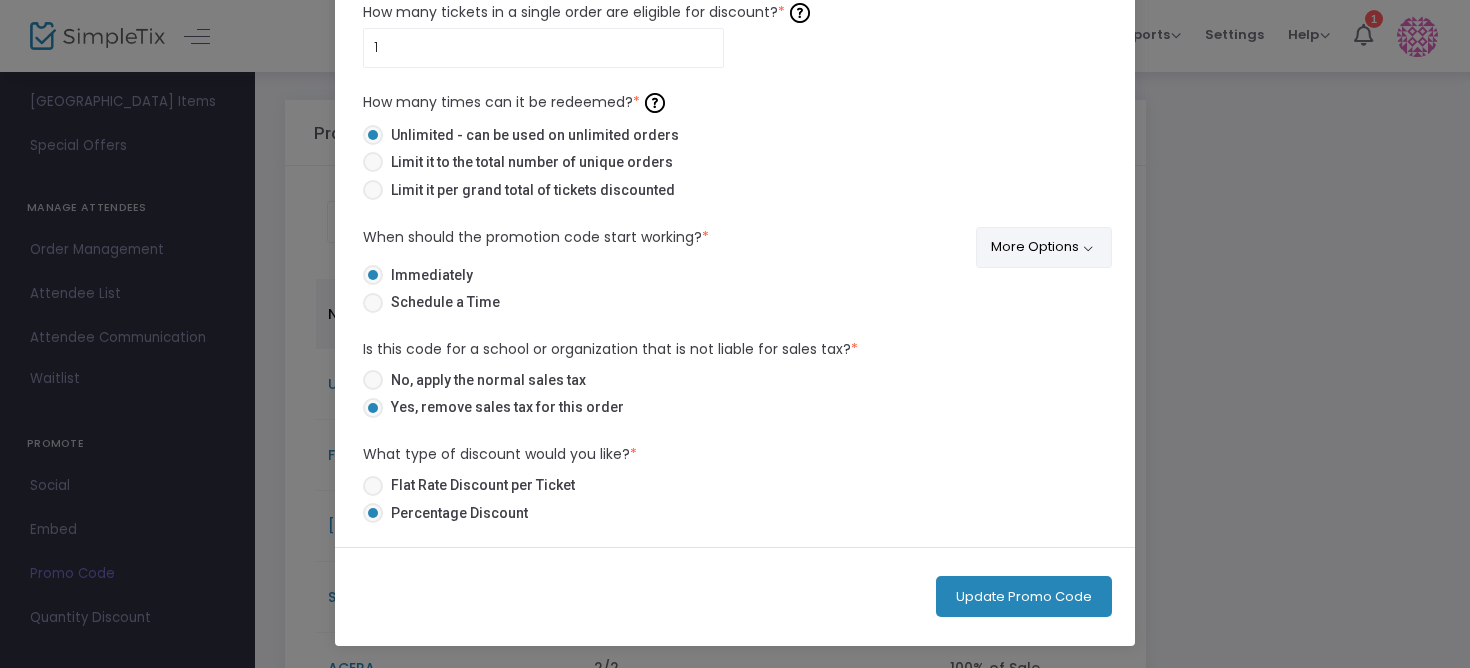 click on "More Options" 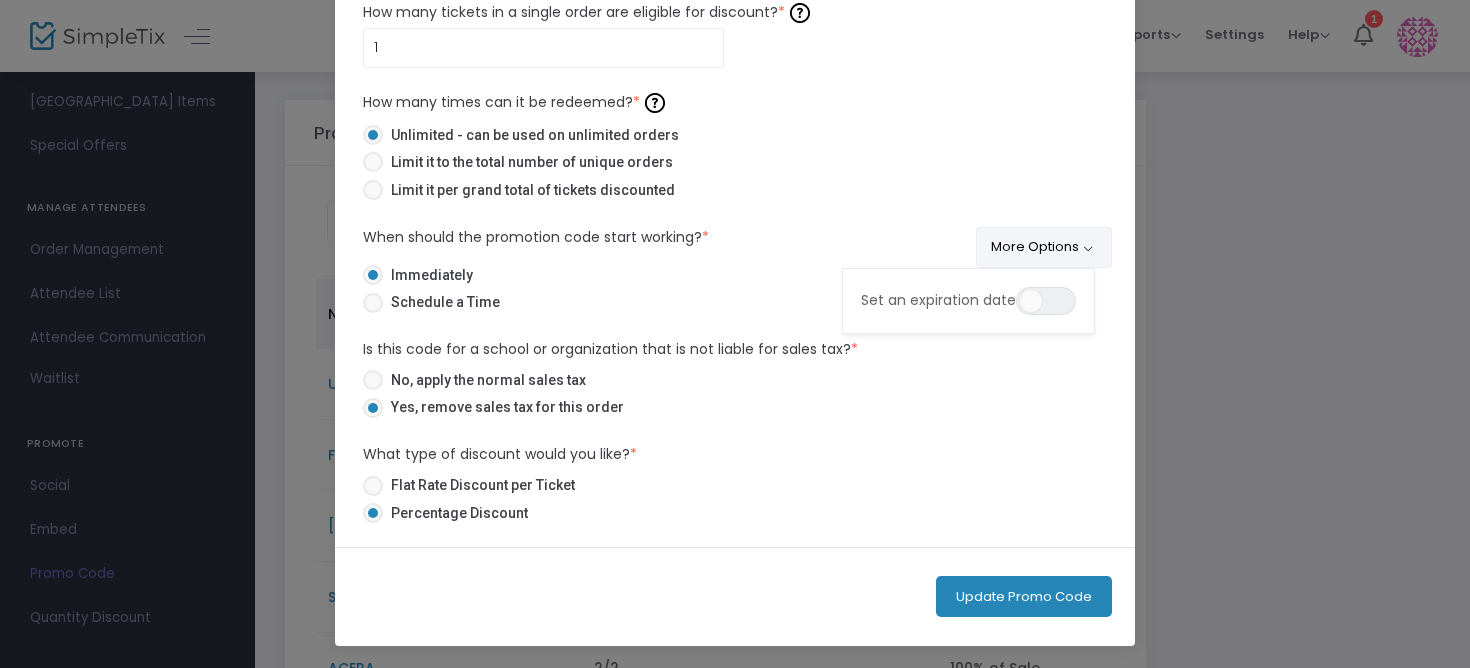 click on "More Options" 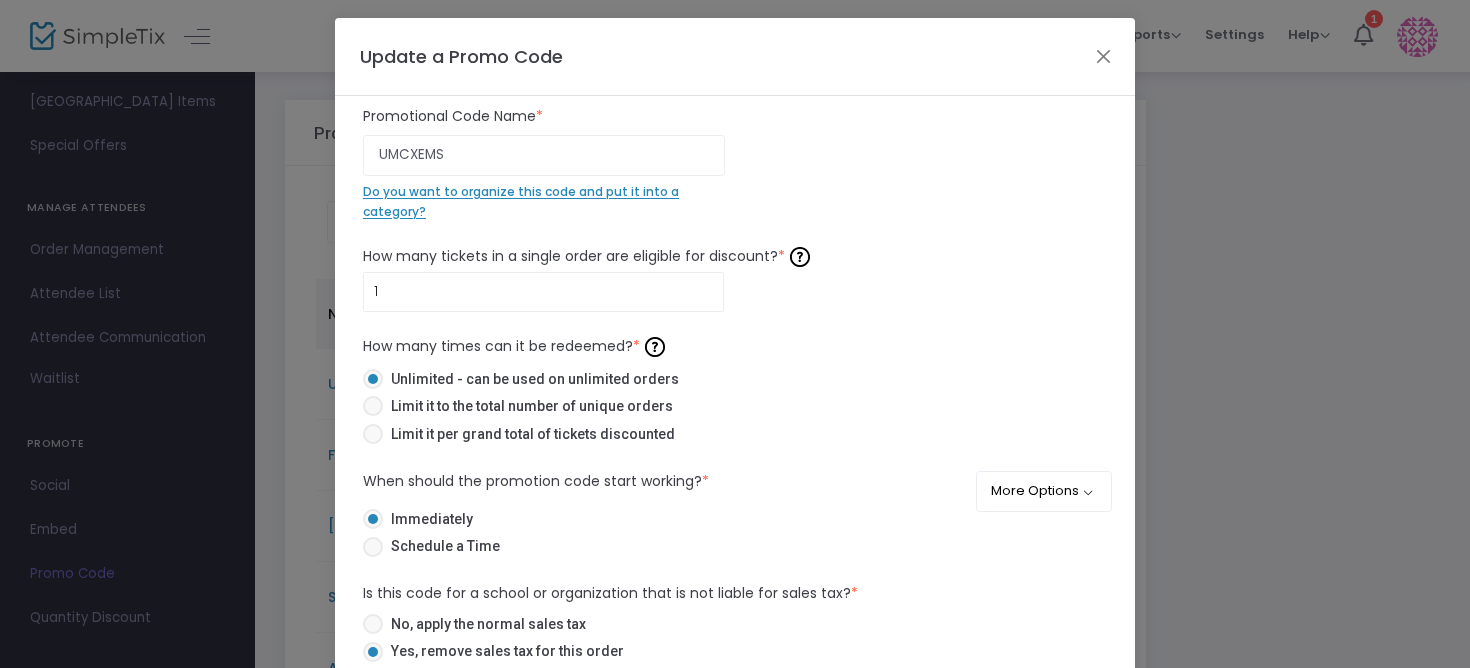 scroll, scrollTop: 0, scrollLeft: 0, axis: both 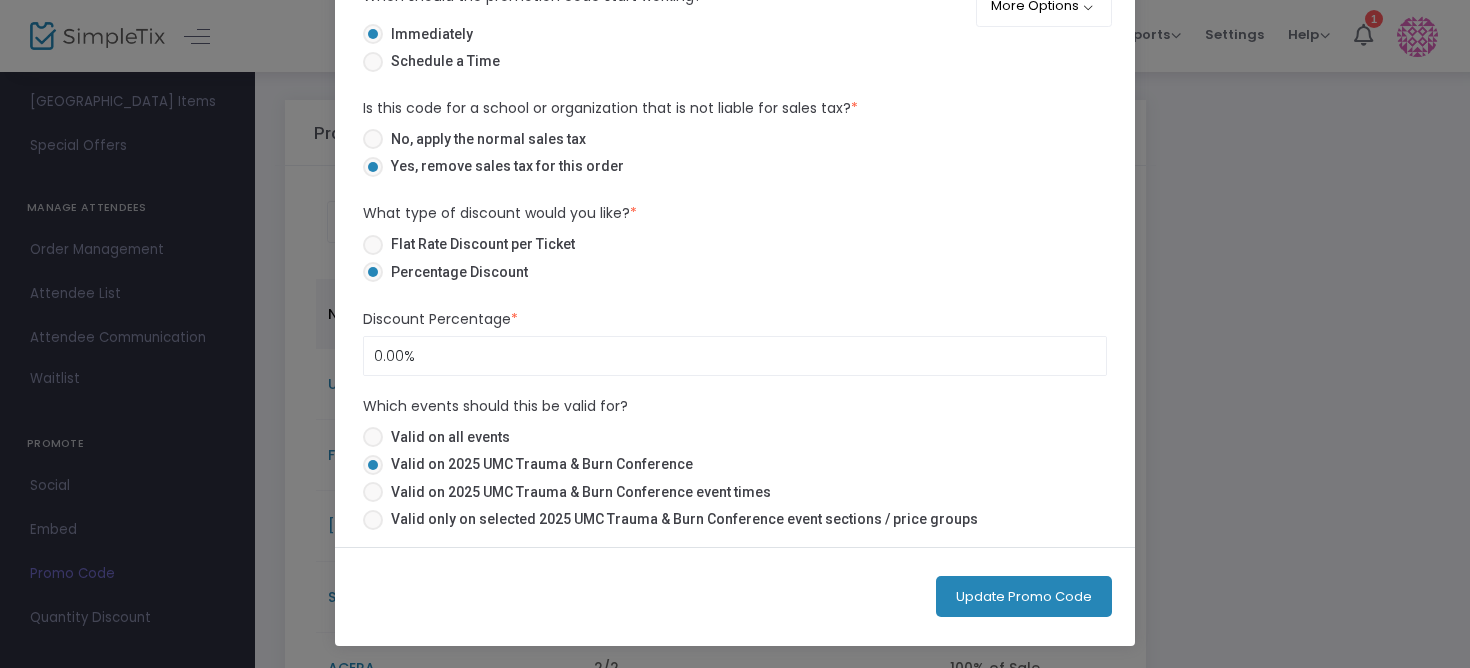 click on "Flat Rate Discount per Ticket" at bounding box center (479, 244) 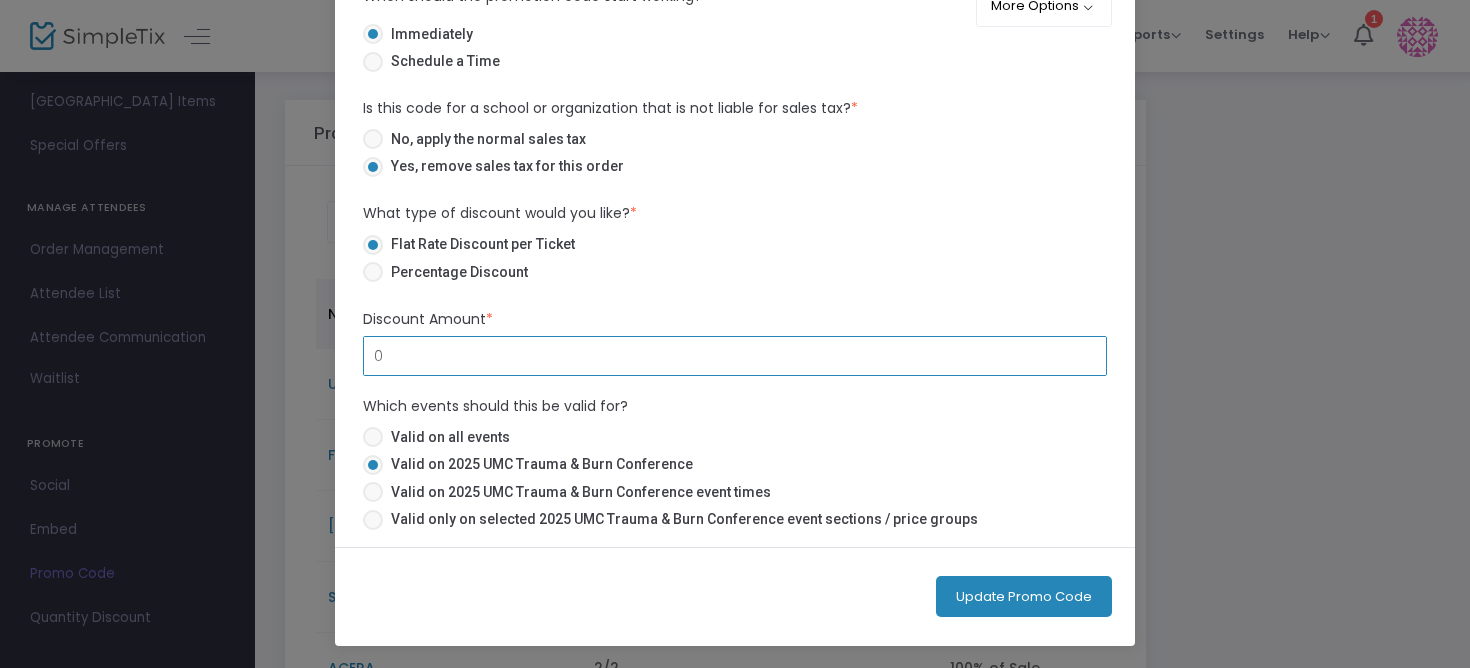 click on "0" at bounding box center (735, 356) 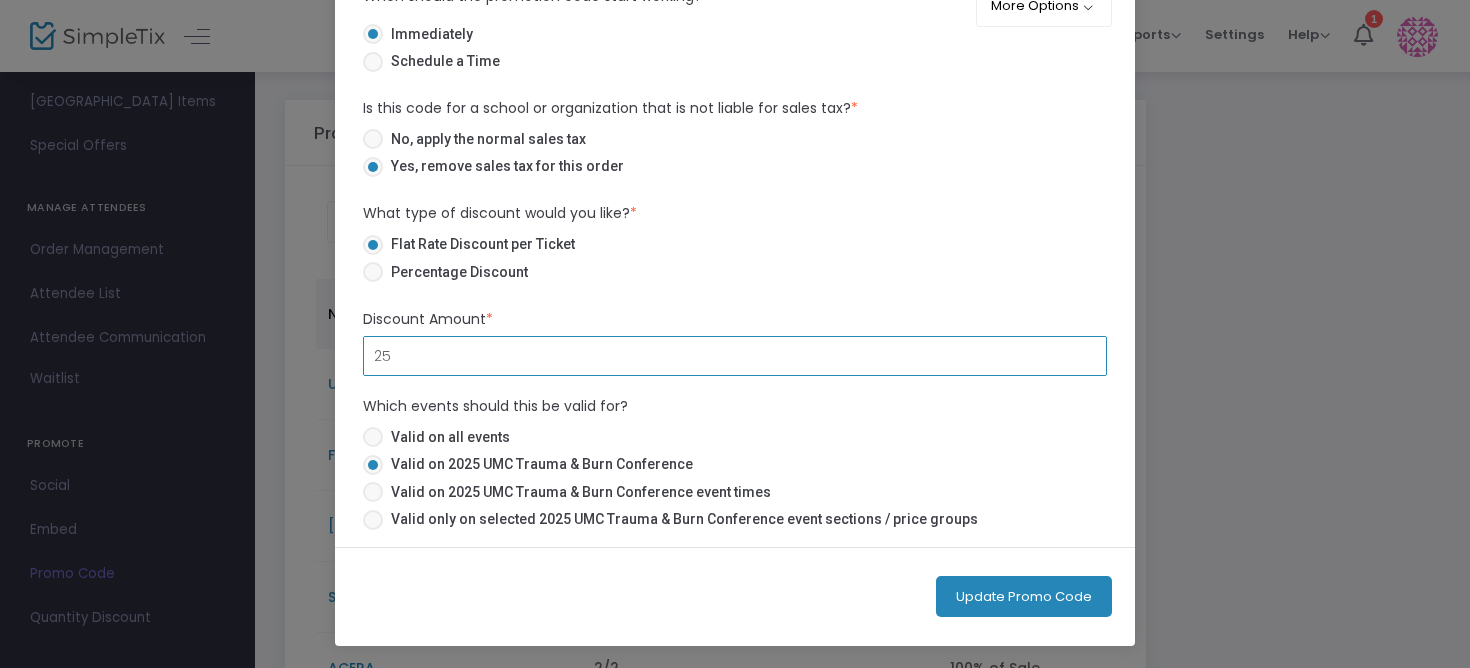 type on "$25.00" 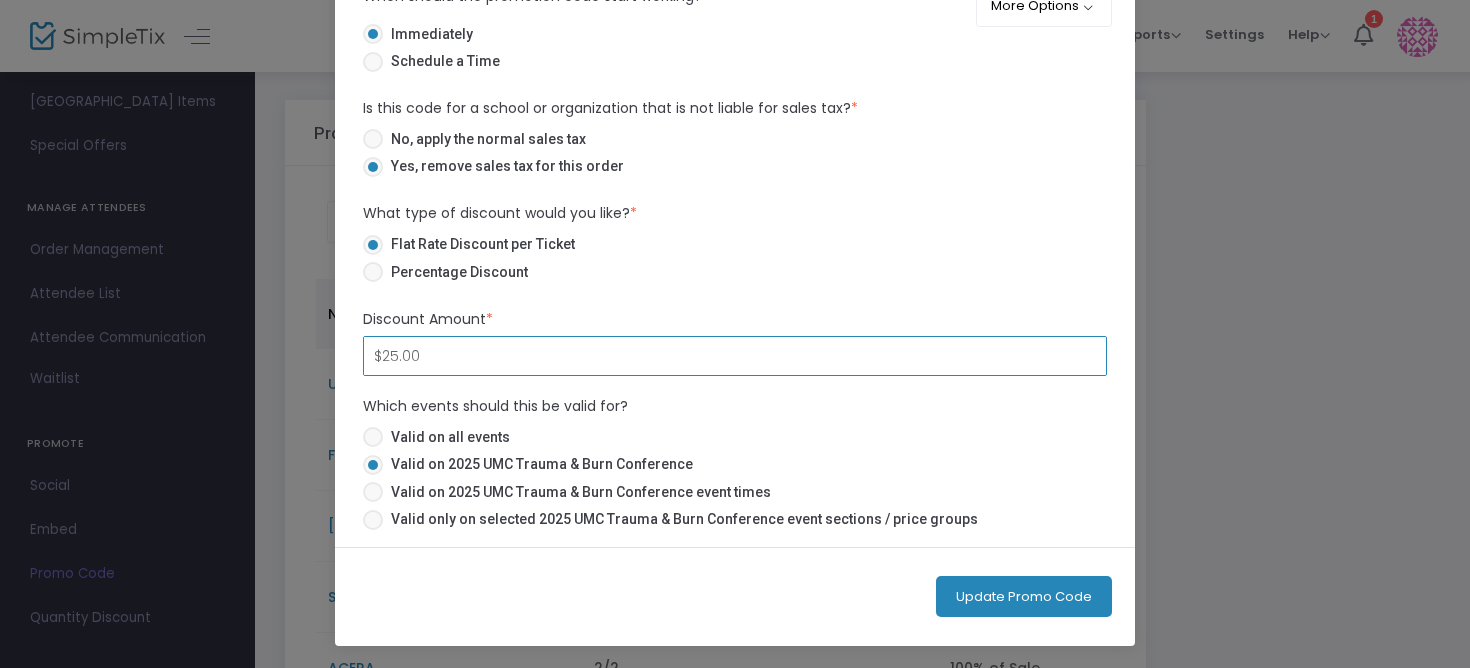 click on "Update Promo Code" 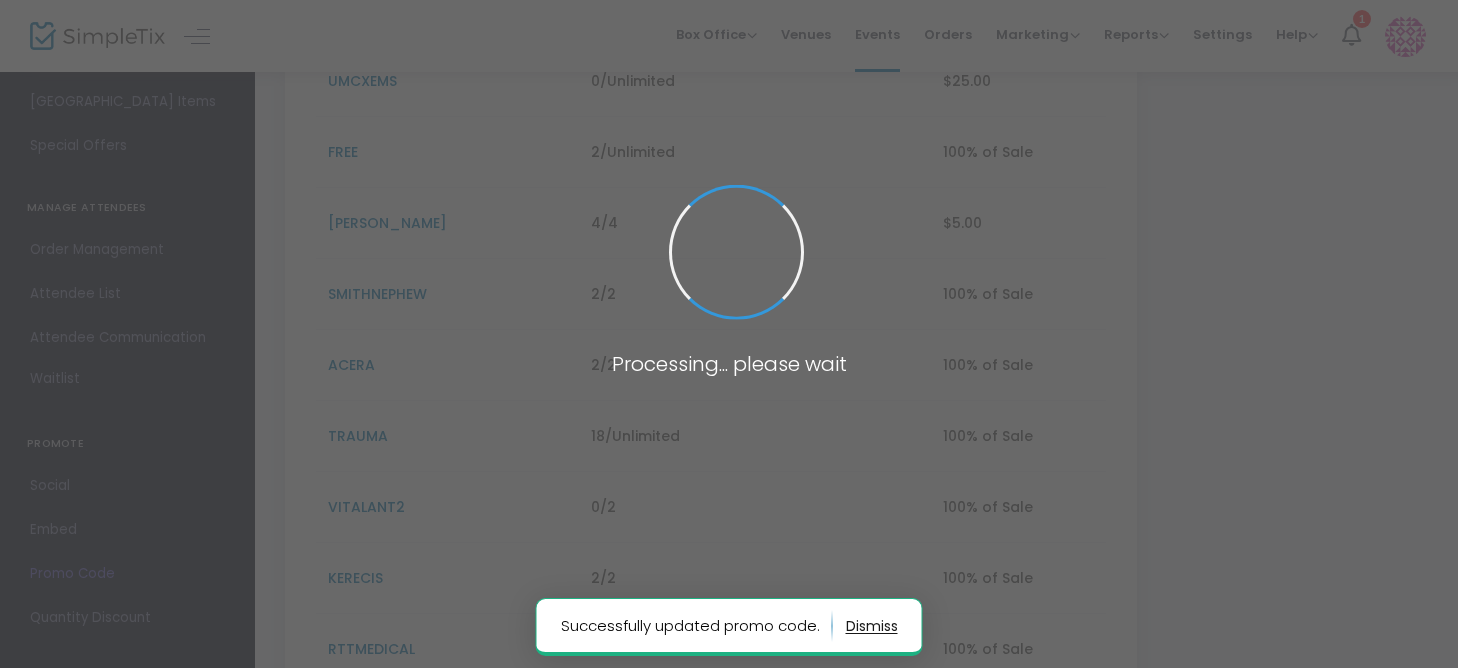 scroll, scrollTop: 349, scrollLeft: 0, axis: vertical 